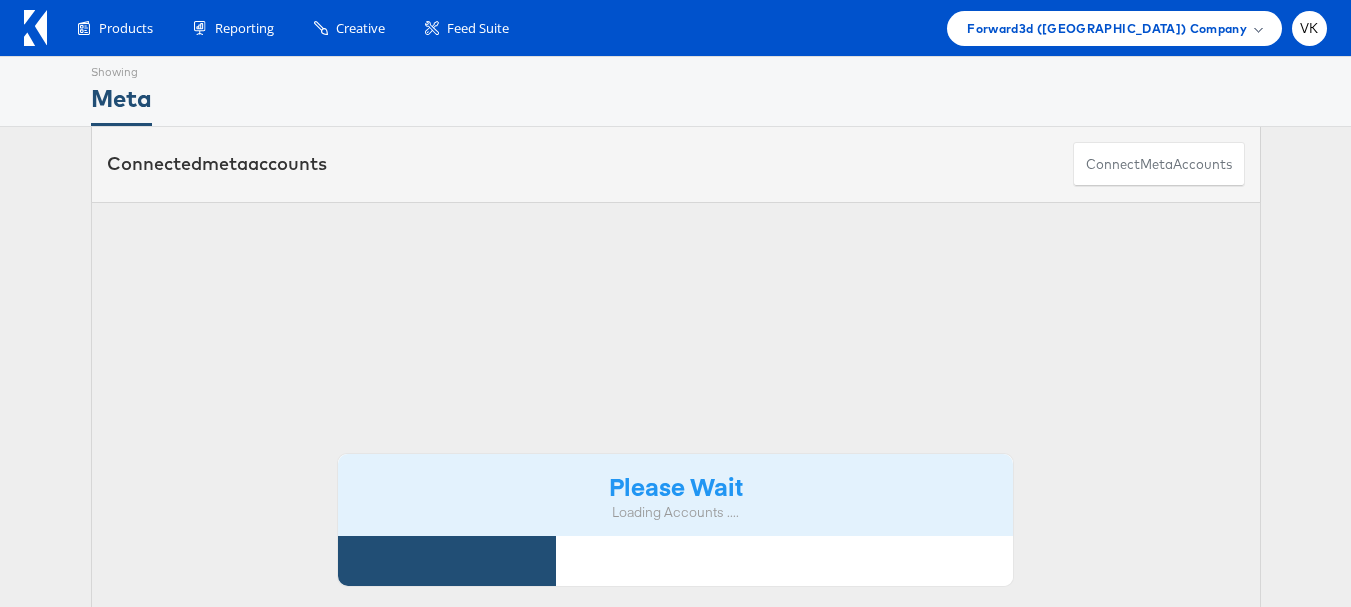 scroll, scrollTop: 0, scrollLeft: 0, axis: both 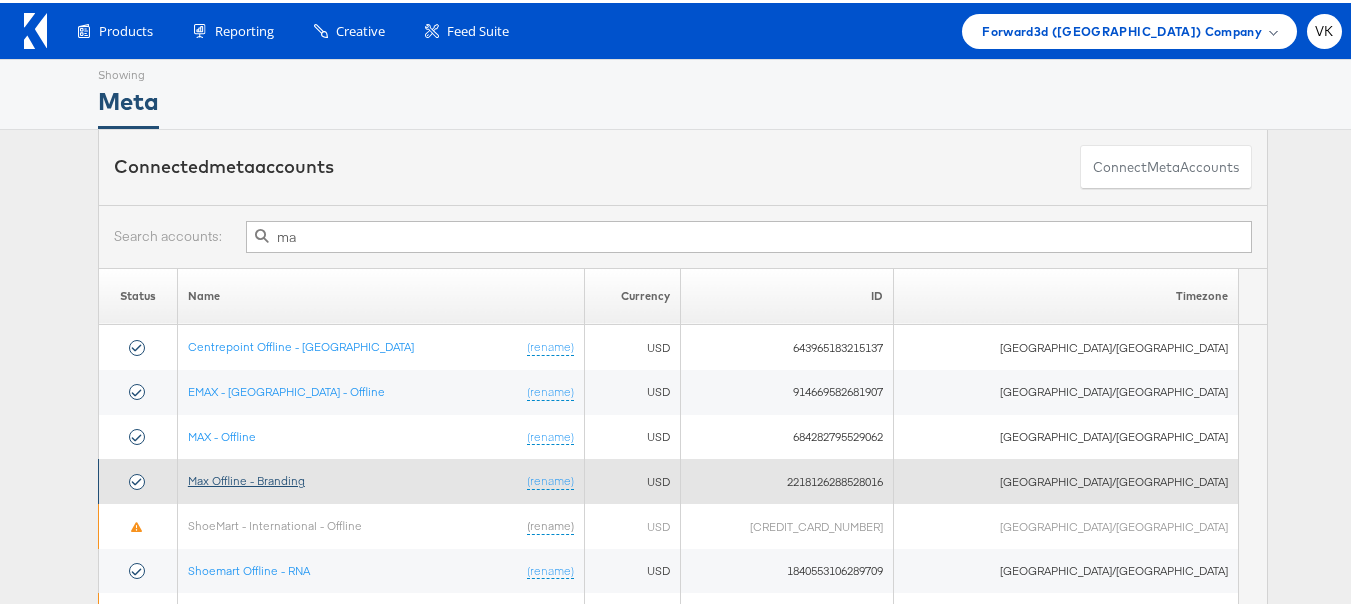 type on "ma" 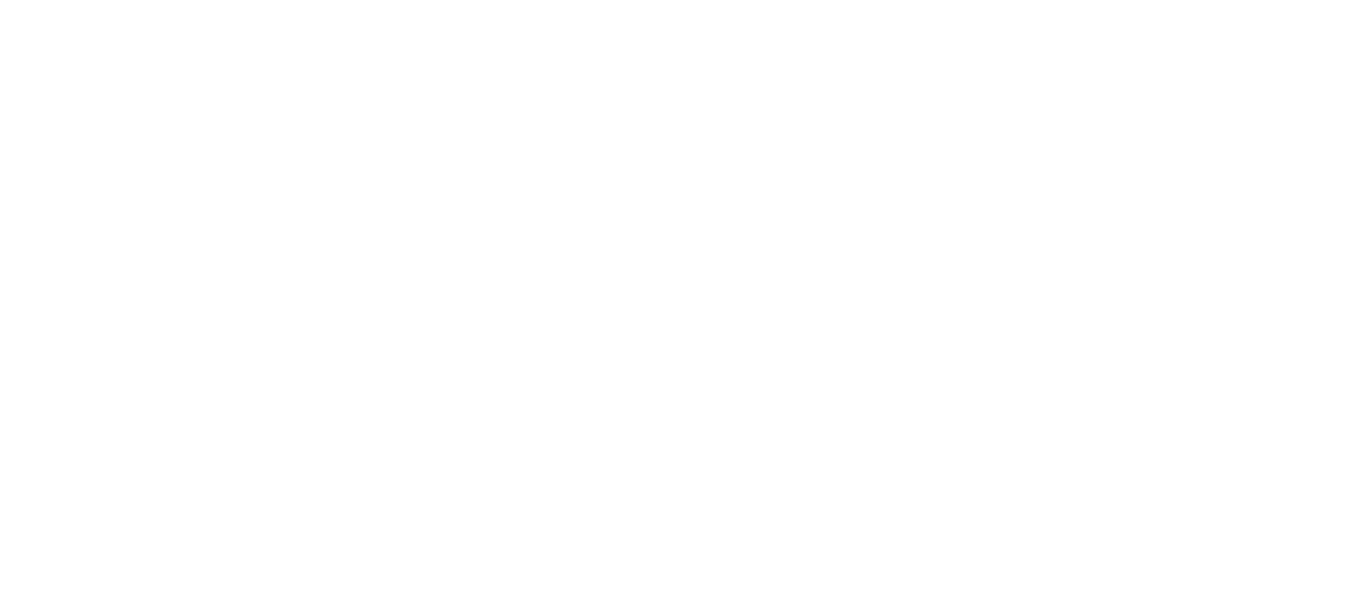 scroll, scrollTop: 0, scrollLeft: 0, axis: both 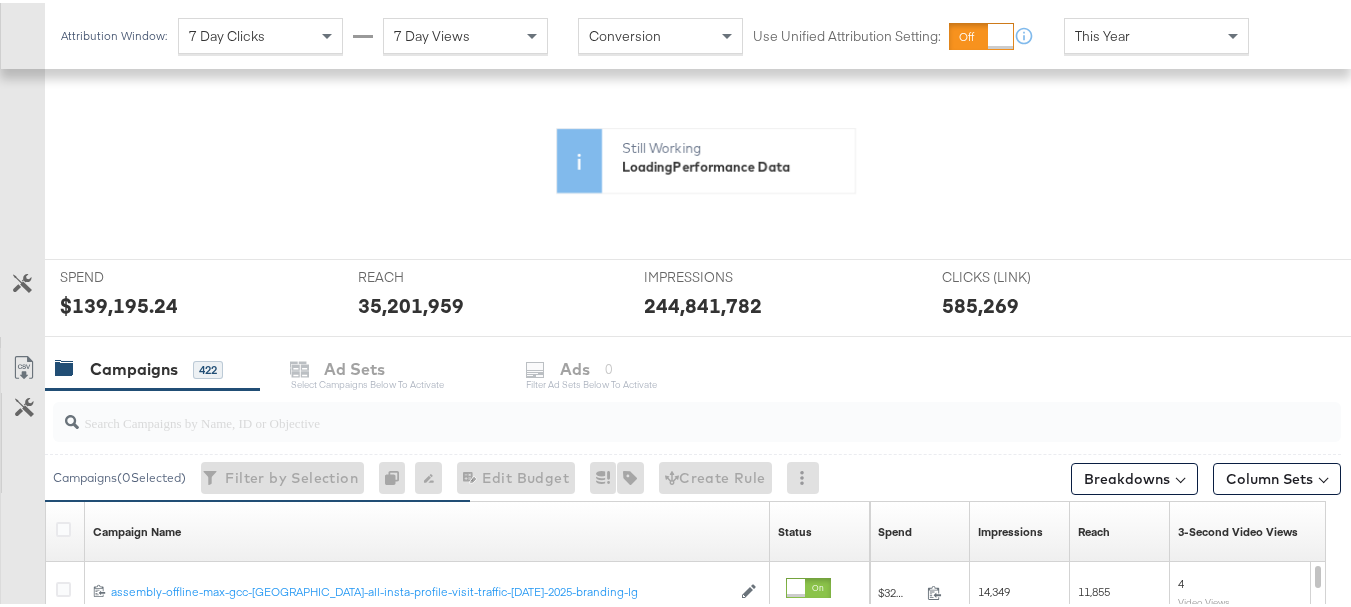 click at bounding box center [653, 411] 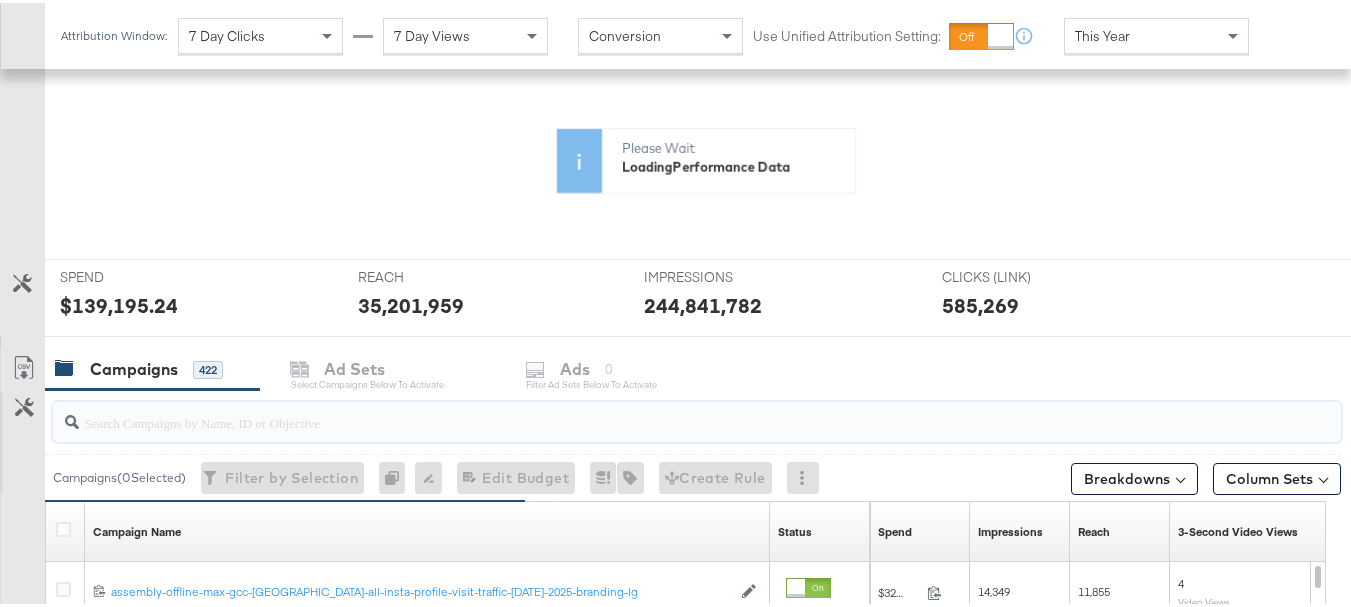 paste on "summer-sale-jun-[DATE]-2025" 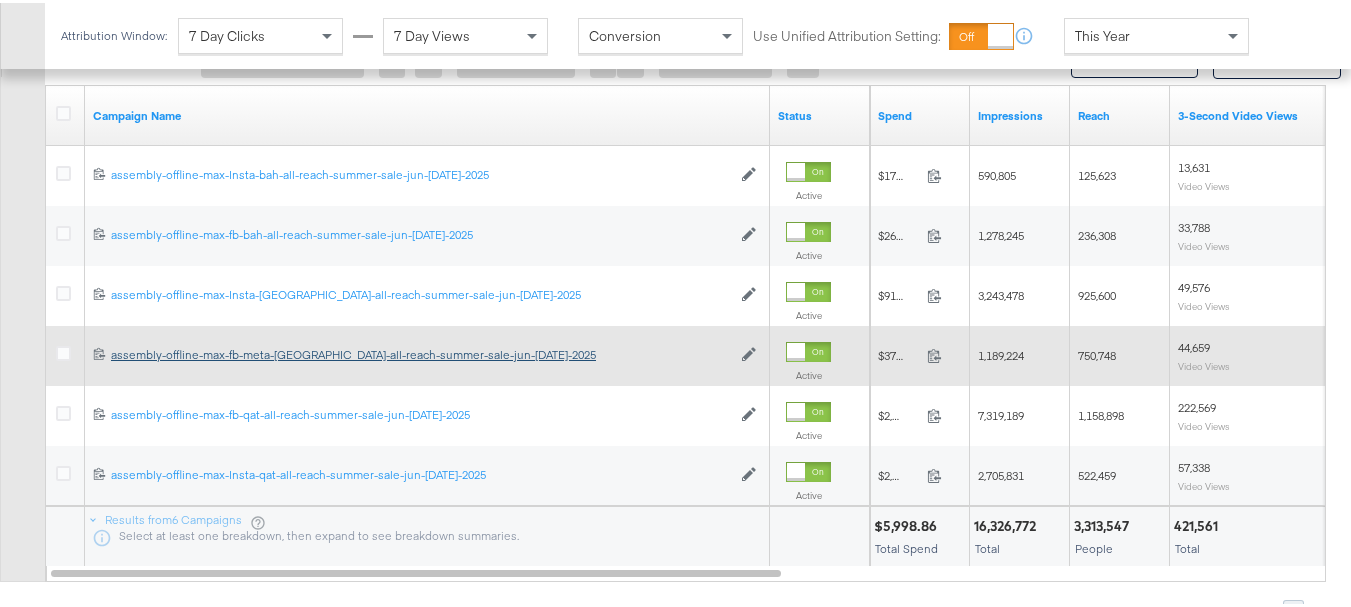 scroll, scrollTop: 990, scrollLeft: 0, axis: vertical 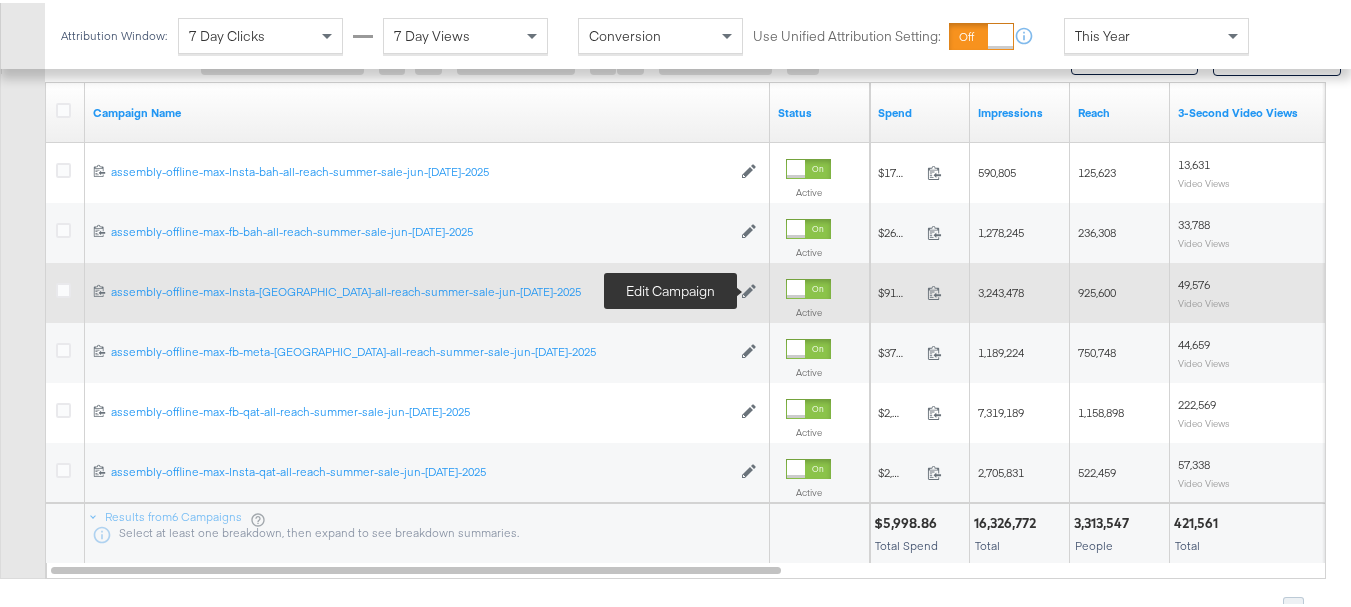 click 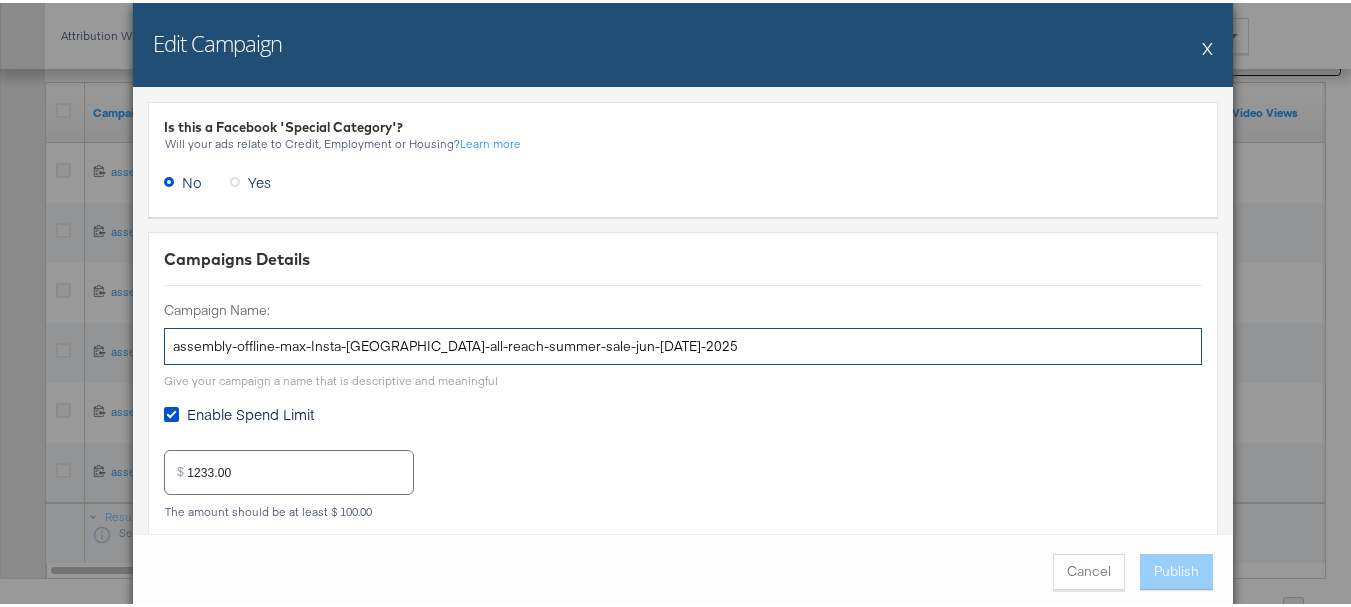 drag, startPoint x: 611, startPoint y: 342, endPoint x: 339, endPoint y: 345, distance: 272.01654 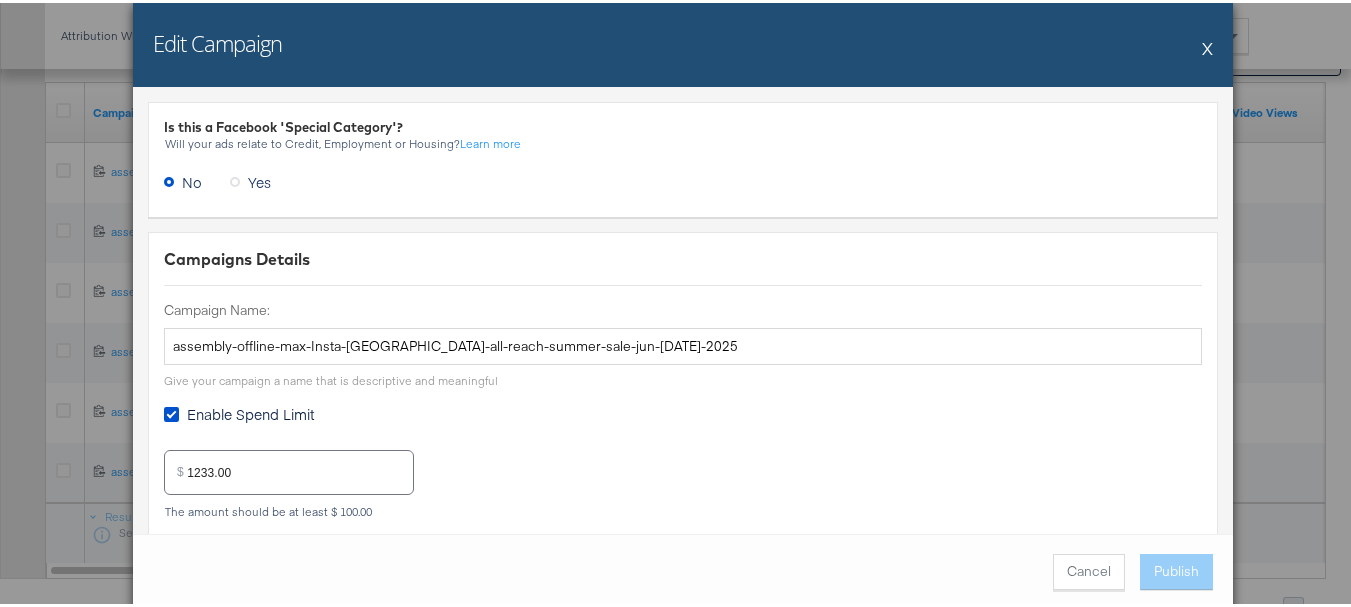 click on "X" at bounding box center [1207, 45] 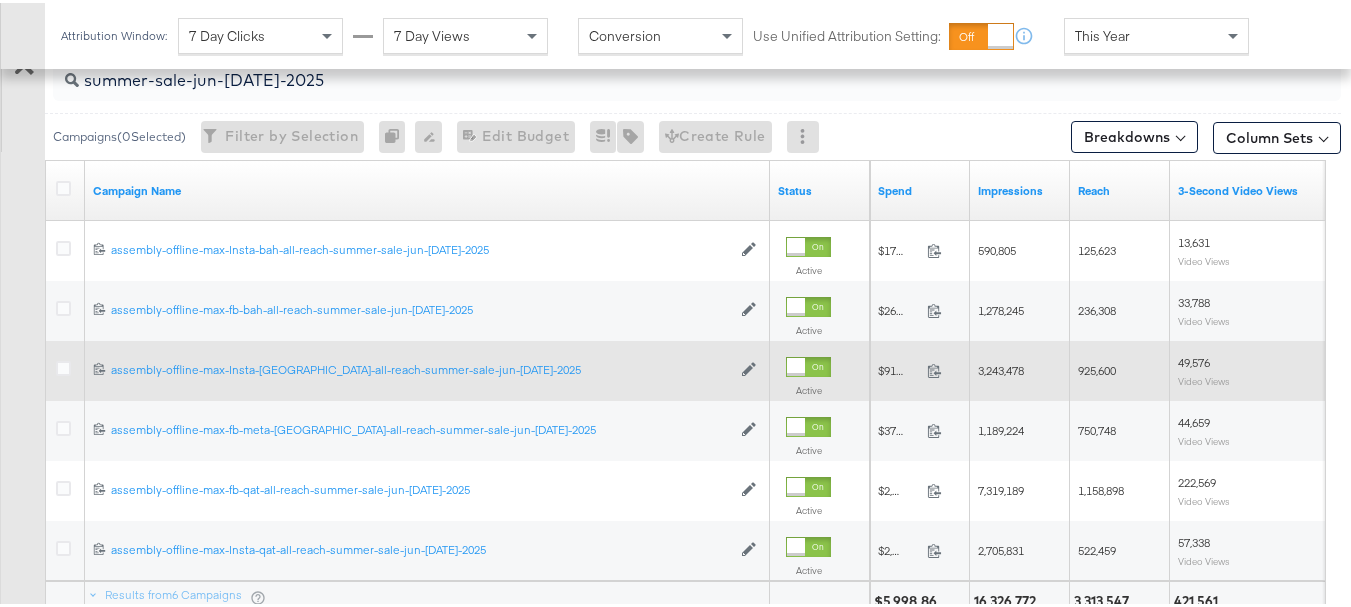 scroll, scrollTop: 690, scrollLeft: 0, axis: vertical 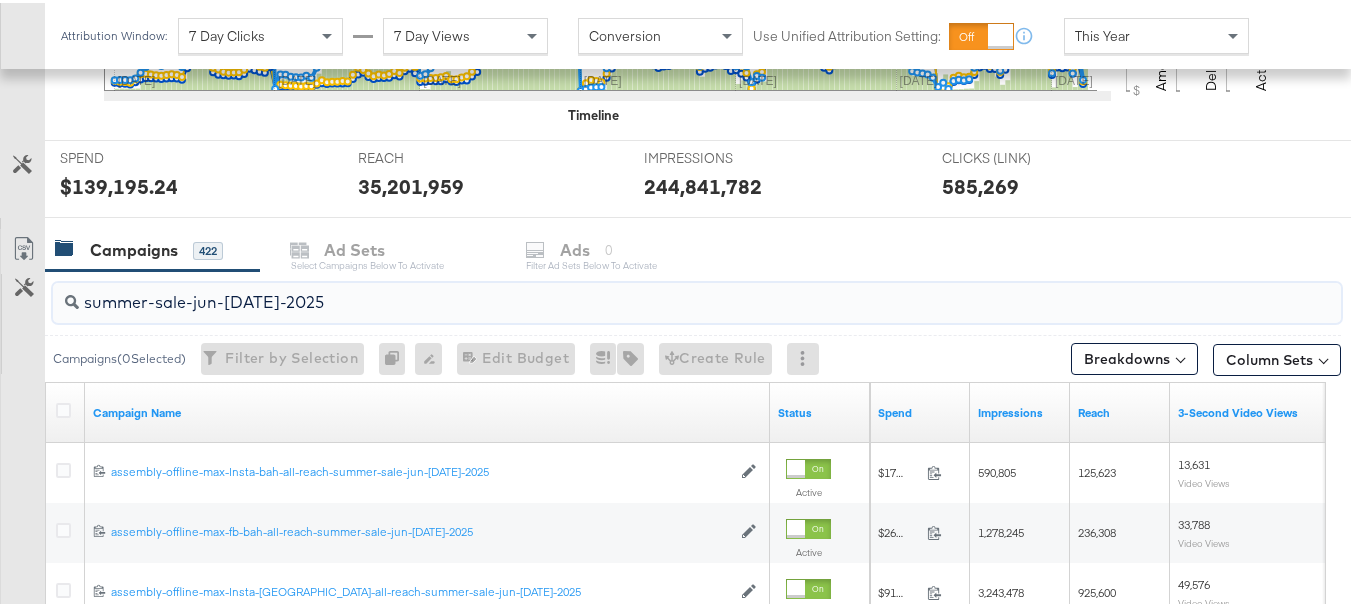 drag, startPoint x: 288, startPoint y: 294, endPoint x: 52, endPoint y: 302, distance: 236.13556 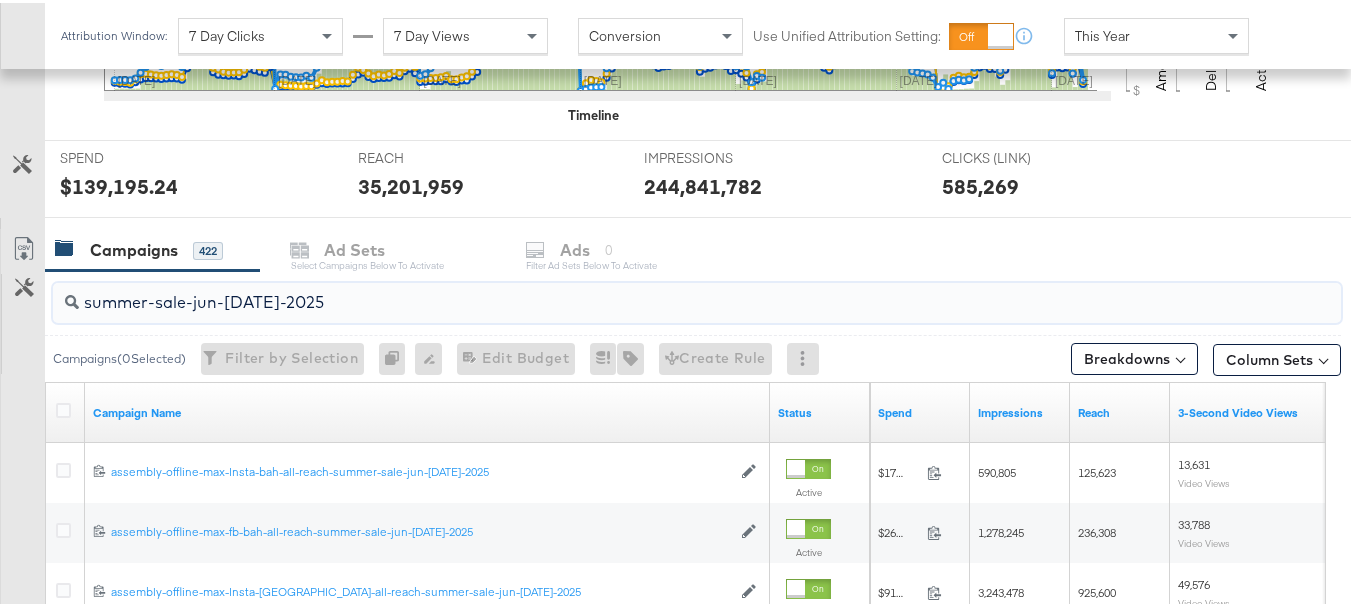 click on "summer-sale-jun-[DATE]-2025" at bounding box center [693, 300] 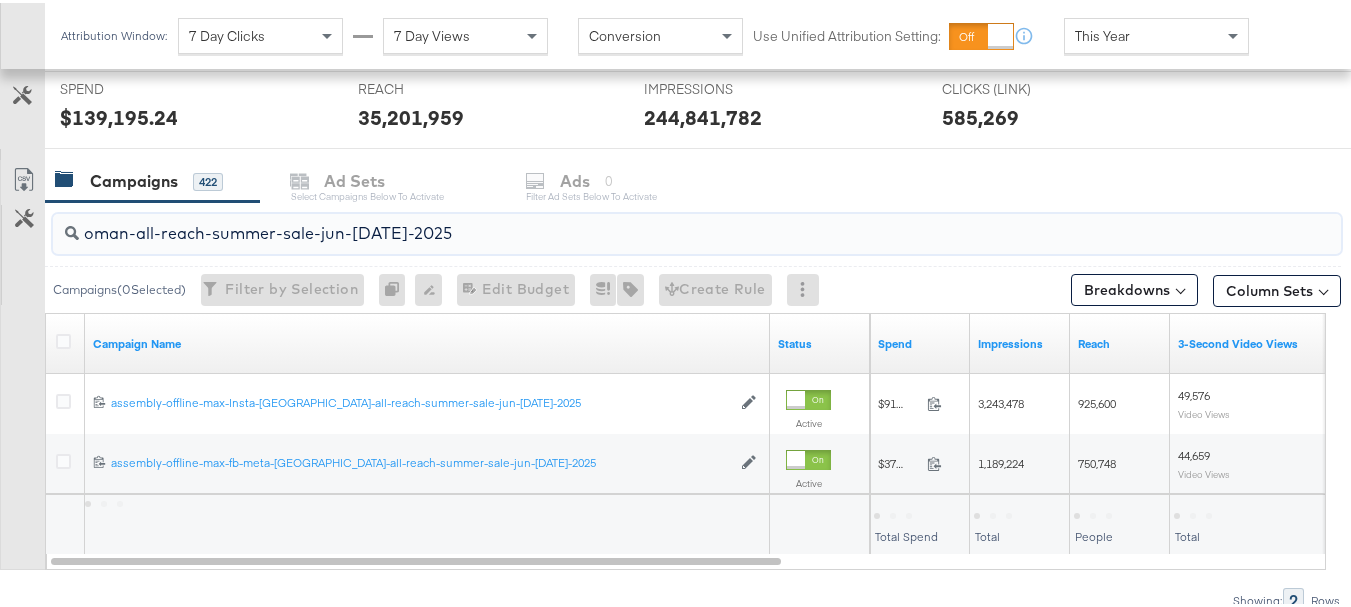 scroll, scrollTop: 850, scrollLeft: 0, axis: vertical 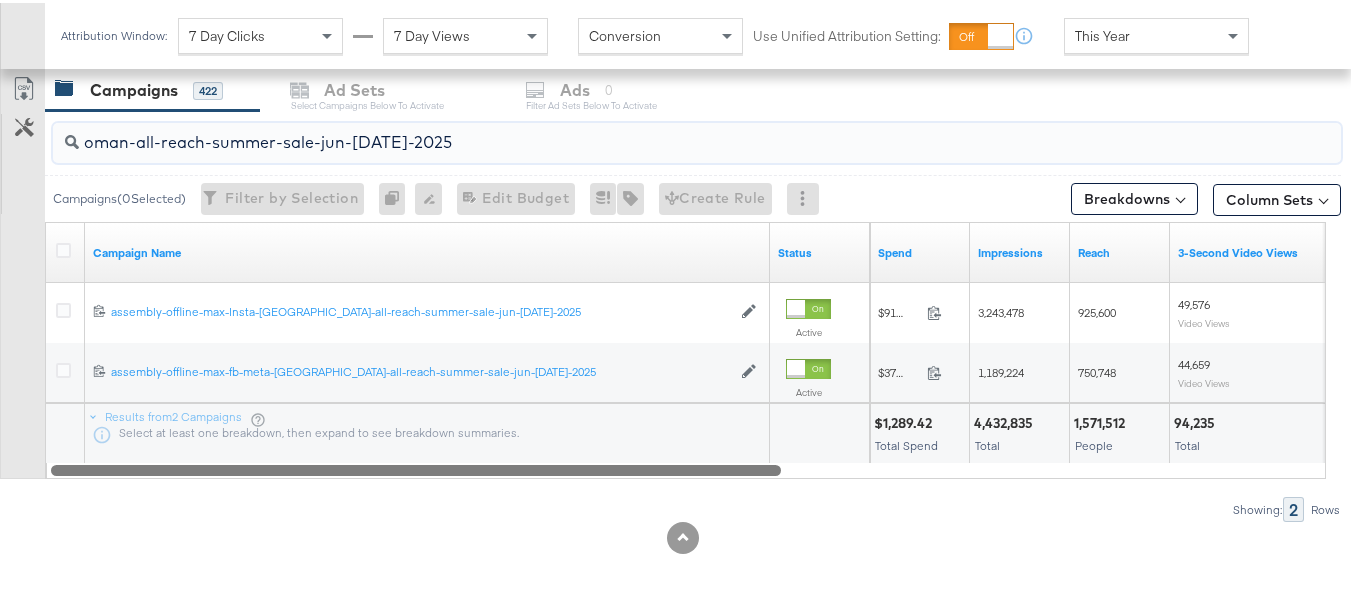 drag, startPoint x: 738, startPoint y: 470, endPoint x: 675, endPoint y: 475, distance: 63.1981 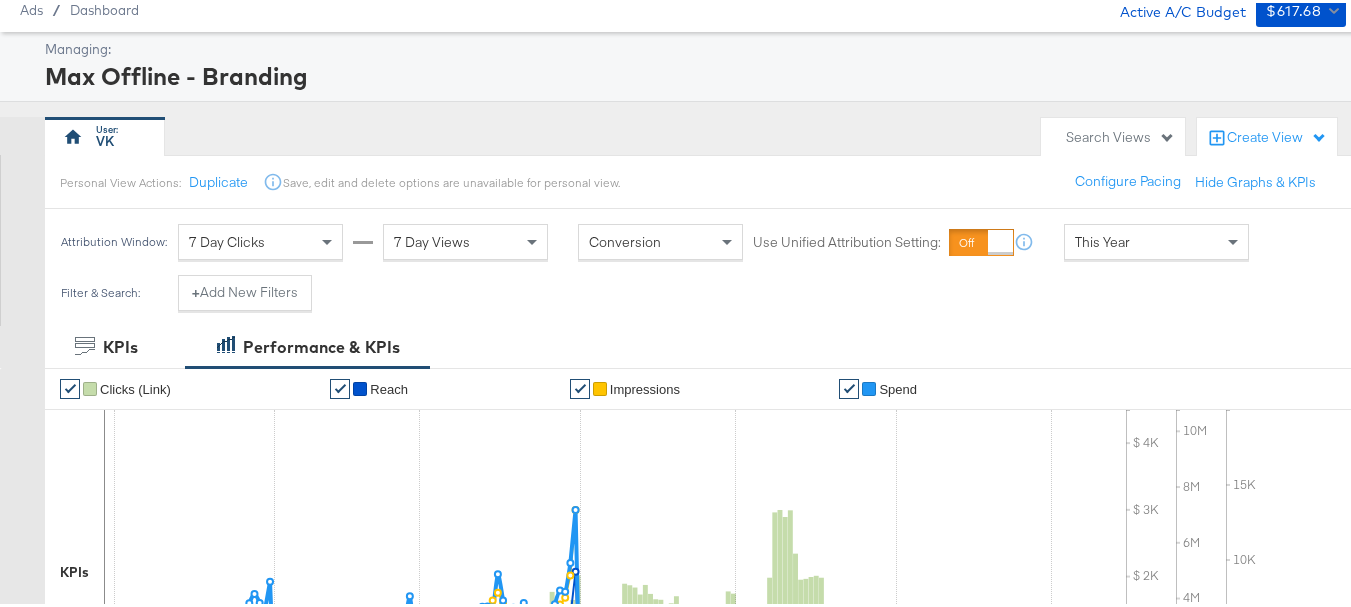 scroll, scrollTop: 50, scrollLeft: 0, axis: vertical 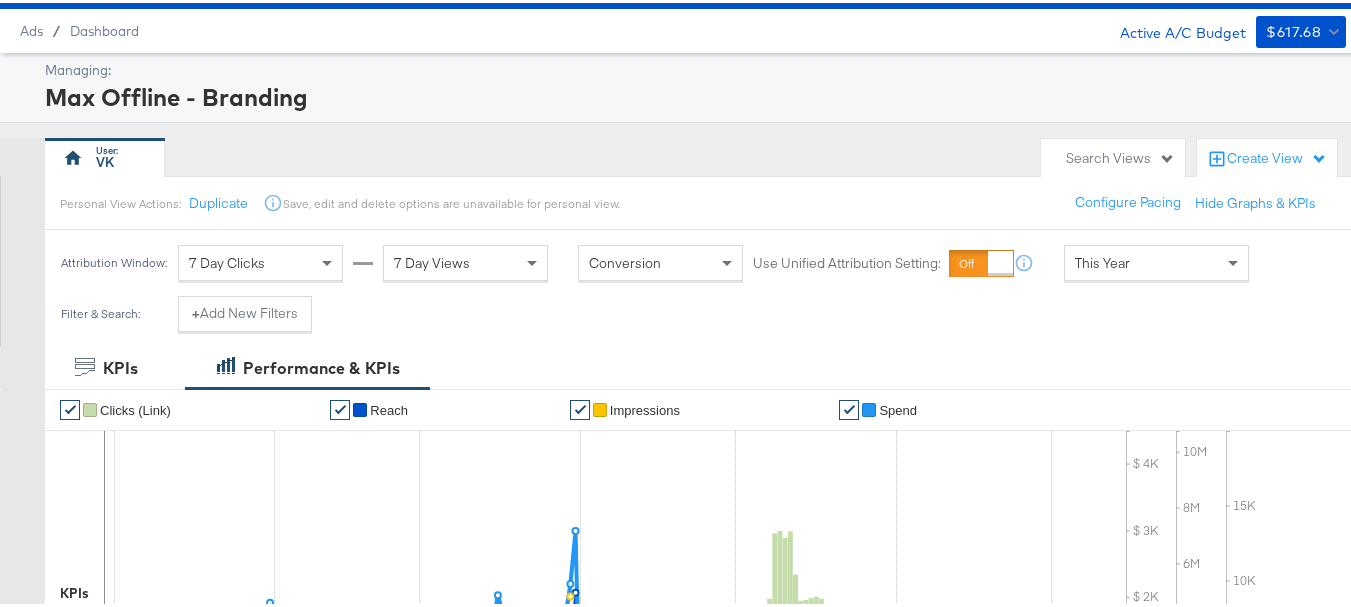 type on "oman-all-reach-summer-sale-jun-[DATE]-2025" 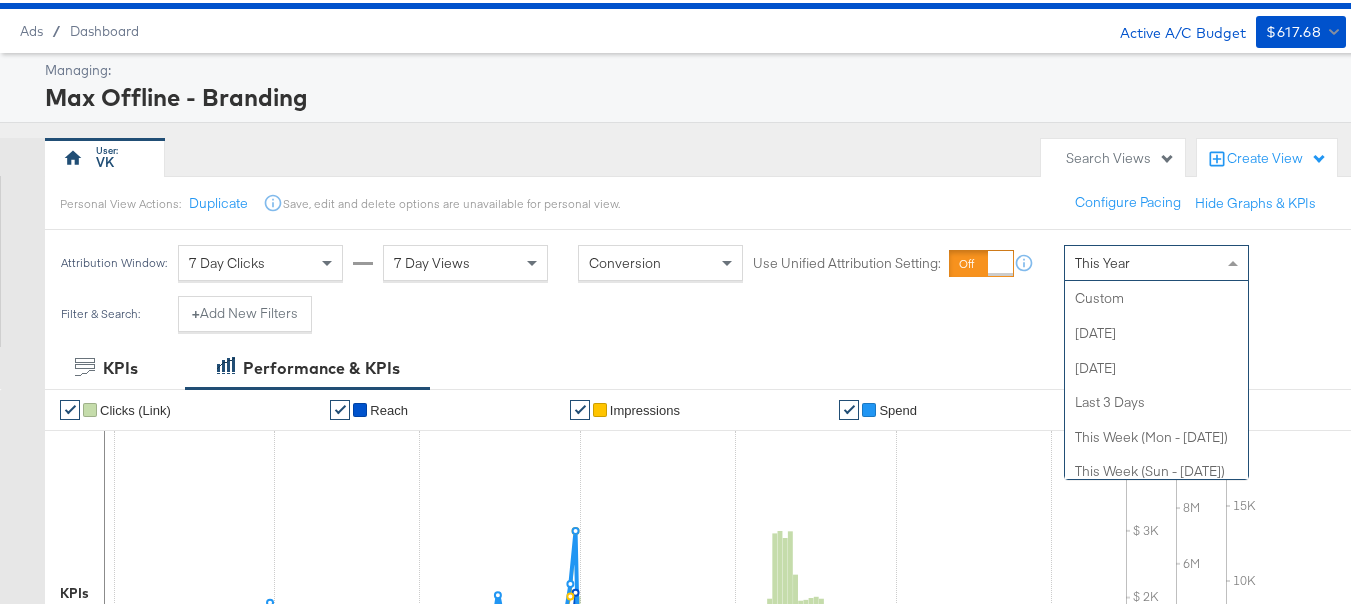 click on "This Year" at bounding box center (1102, 260) 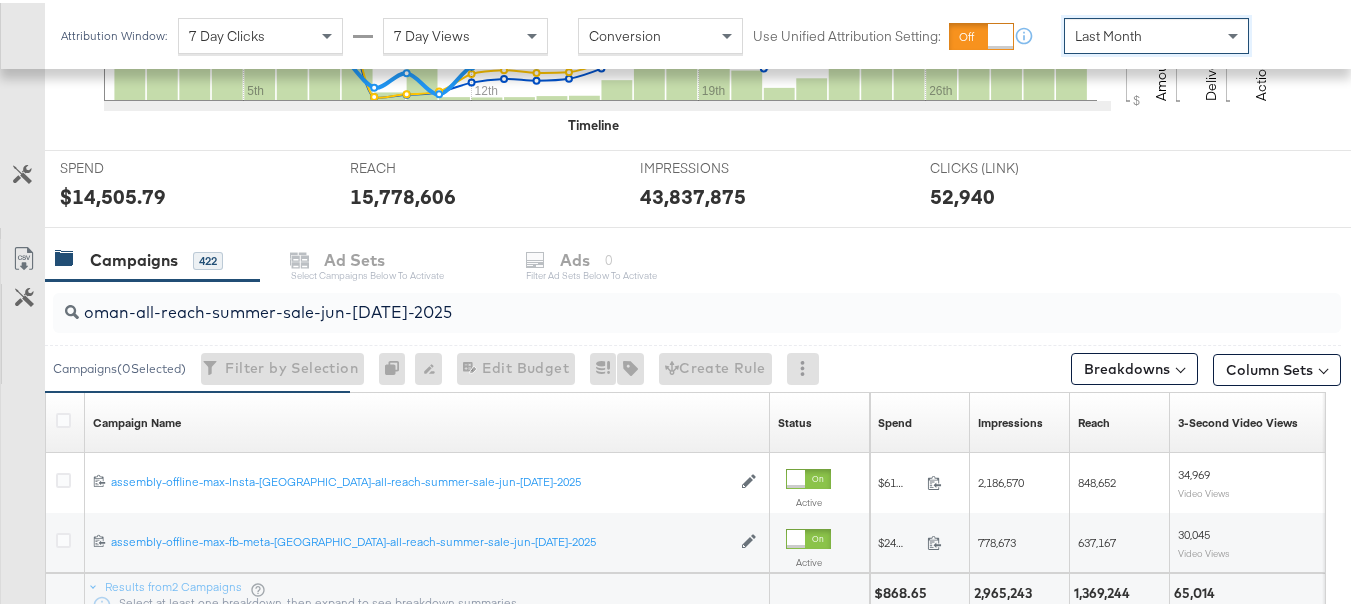 scroll, scrollTop: 850, scrollLeft: 0, axis: vertical 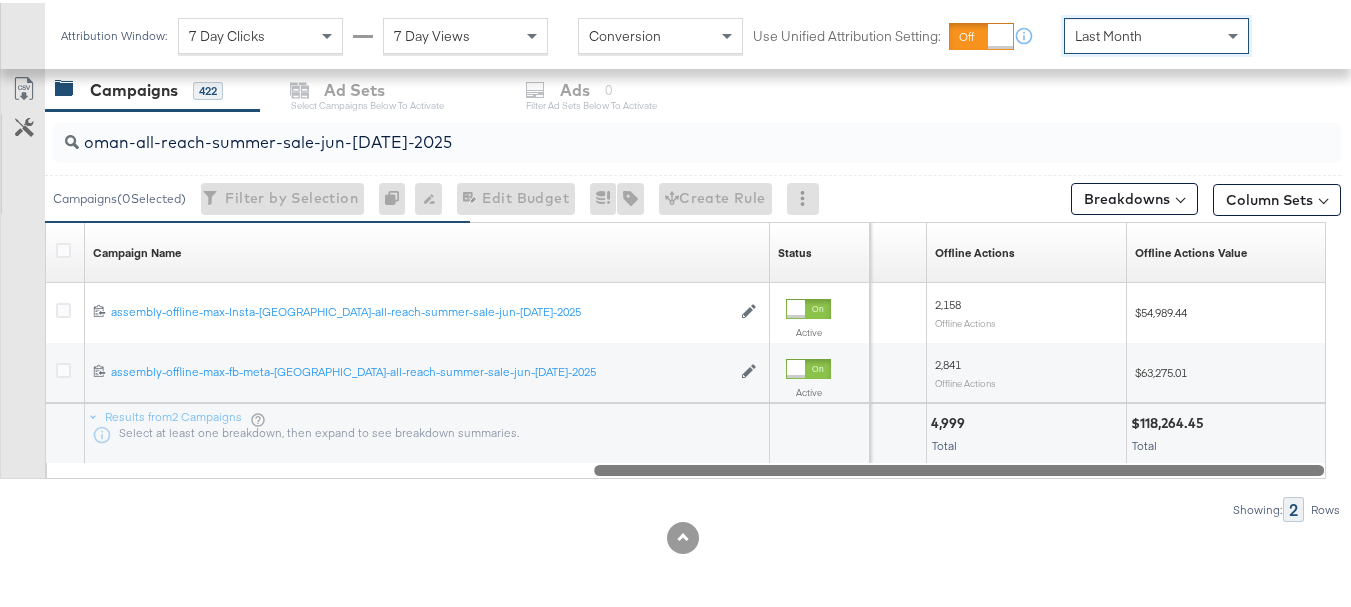 drag, startPoint x: 739, startPoint y: 470, endPoint x: 1365, endPoint y: 464, distance: 626.02875 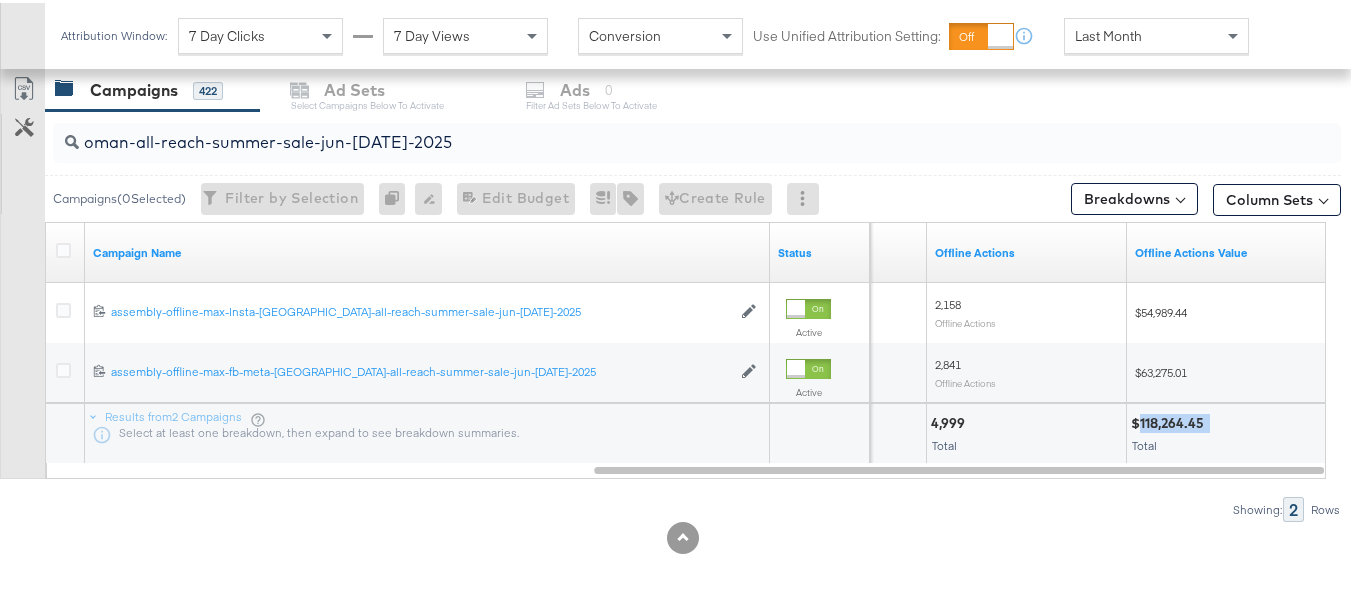 drag, startPoint x: 1212, startPoint y: 416, endPoint x: 1140, endPoint y: 415, distance: 72.00694 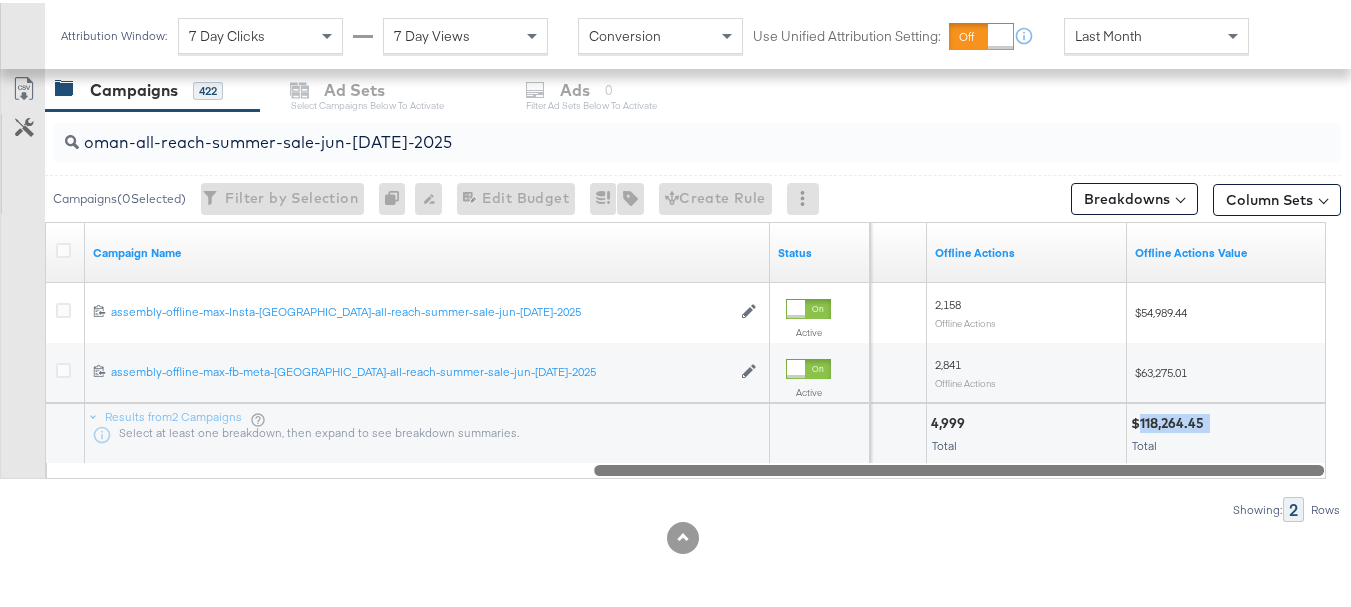 click at bounding box center [959, 466] 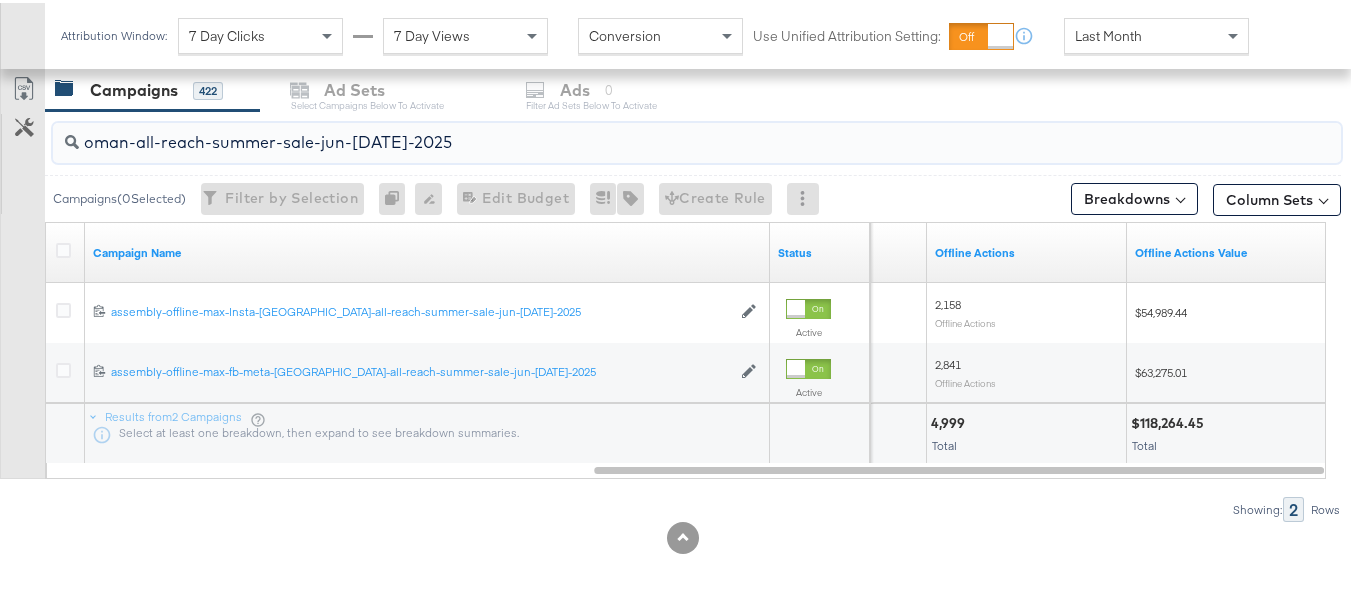 click on "oman-all-reach-summer-sale-jun-[DATE]-2025" at bounding box center [653, 131] 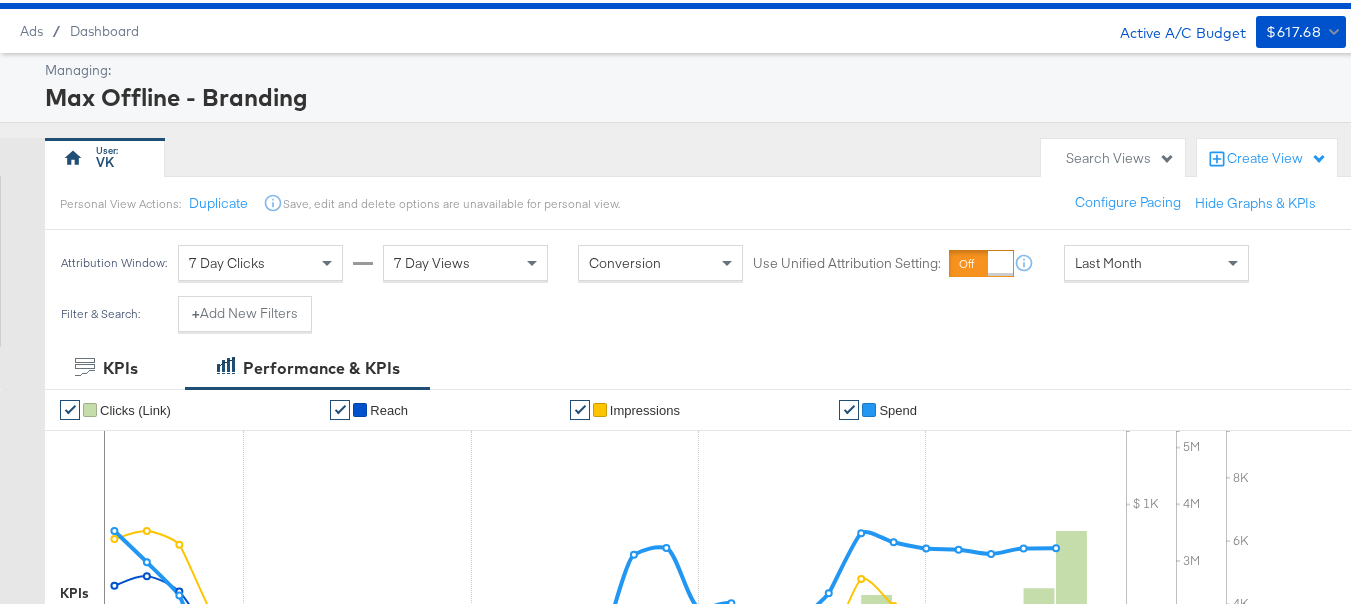 scroll, scrollTop: 0, scrollLeft: 0, axis: both 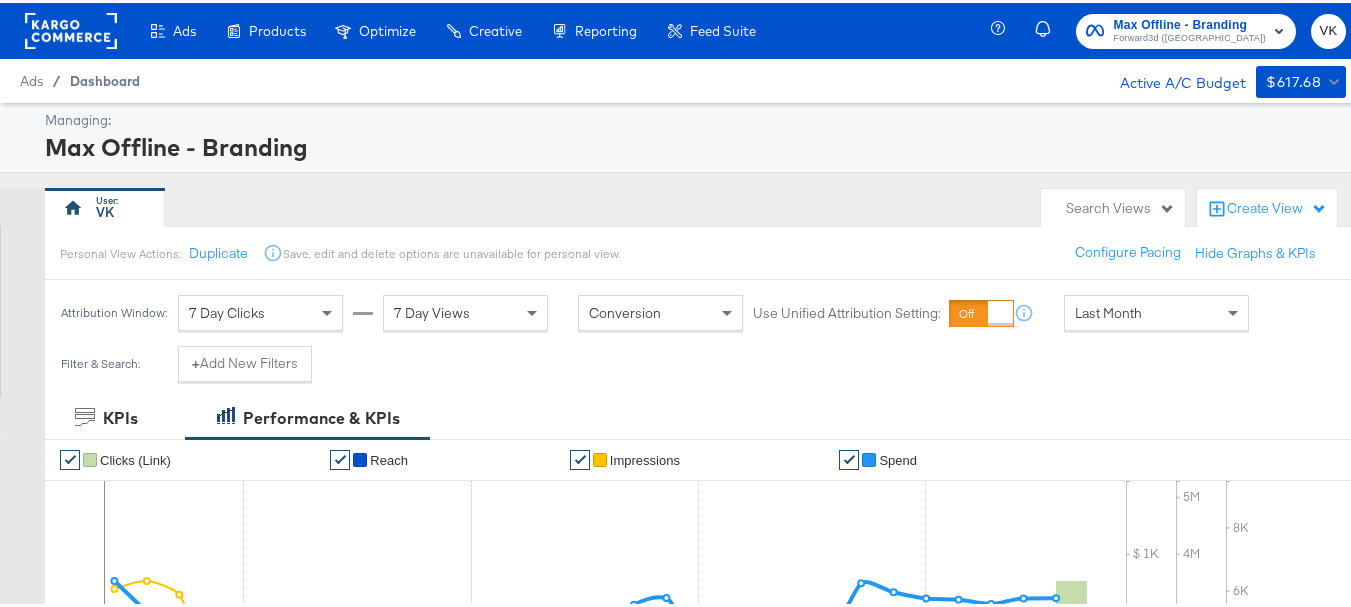 click on "Dashboard" at bounding box center (105, 78) 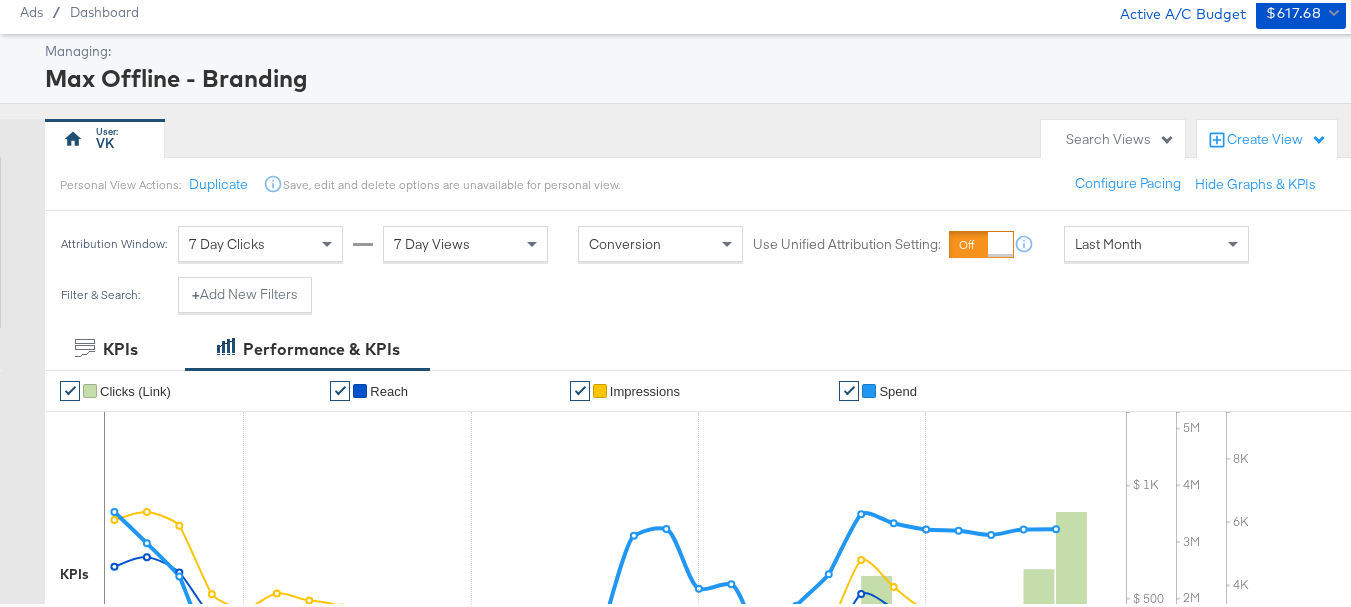 scroll, scrollTop: 0, scrollLeft: 0, axis: both 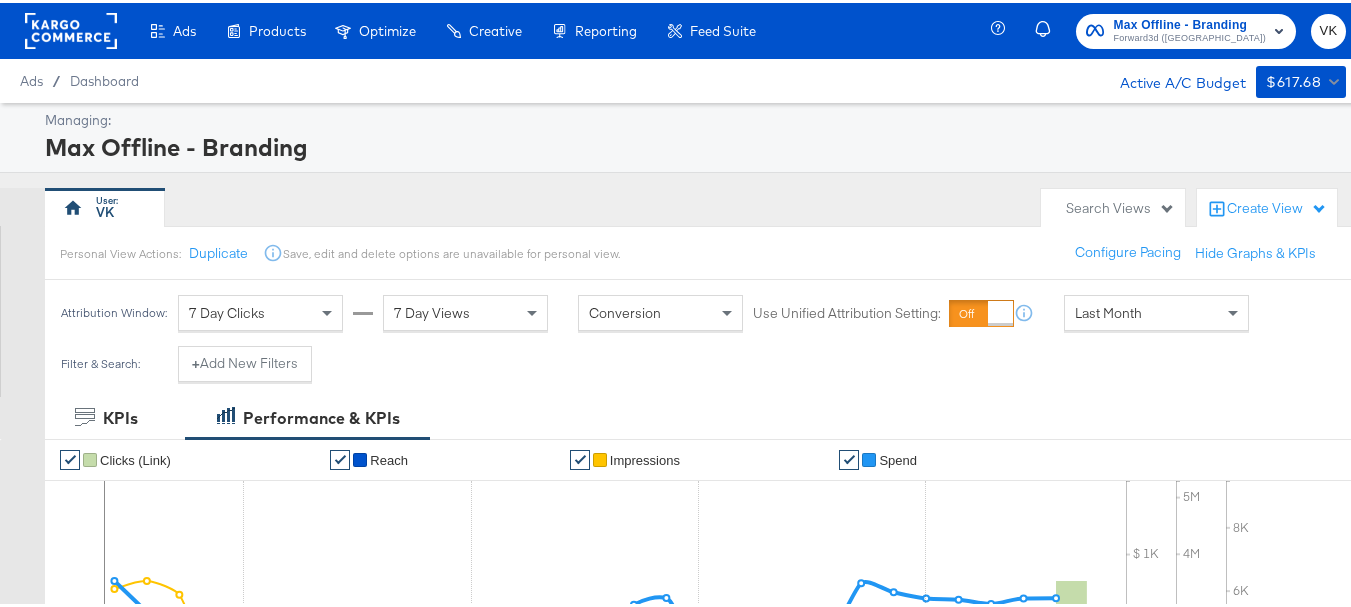 click on "Forward3d ([GEOGRAPHIC_DATA])" at bounding box center [1190, 36] 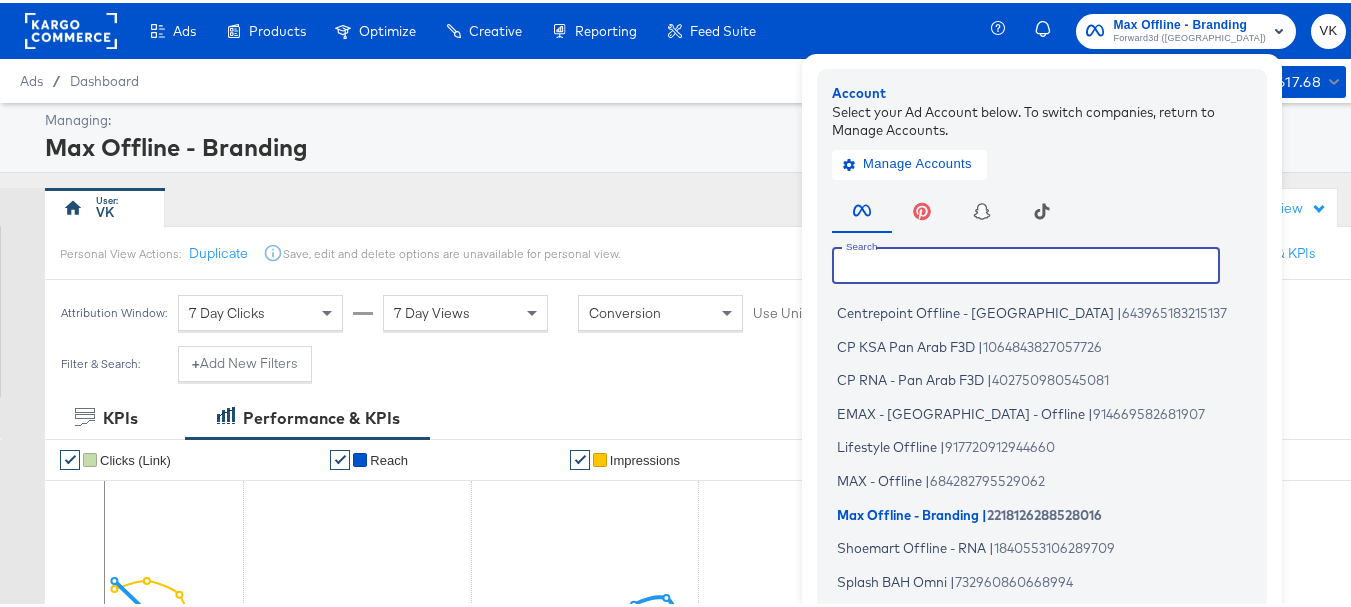 click at bounding box center (1026, 262) 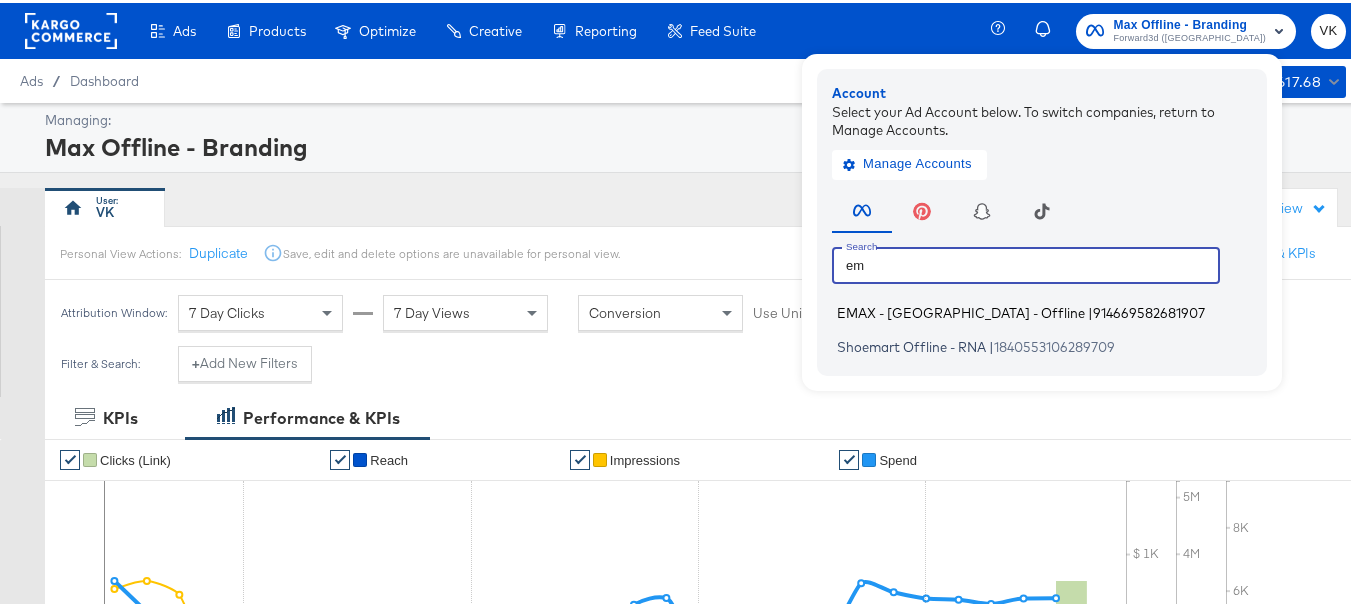 type on "em" 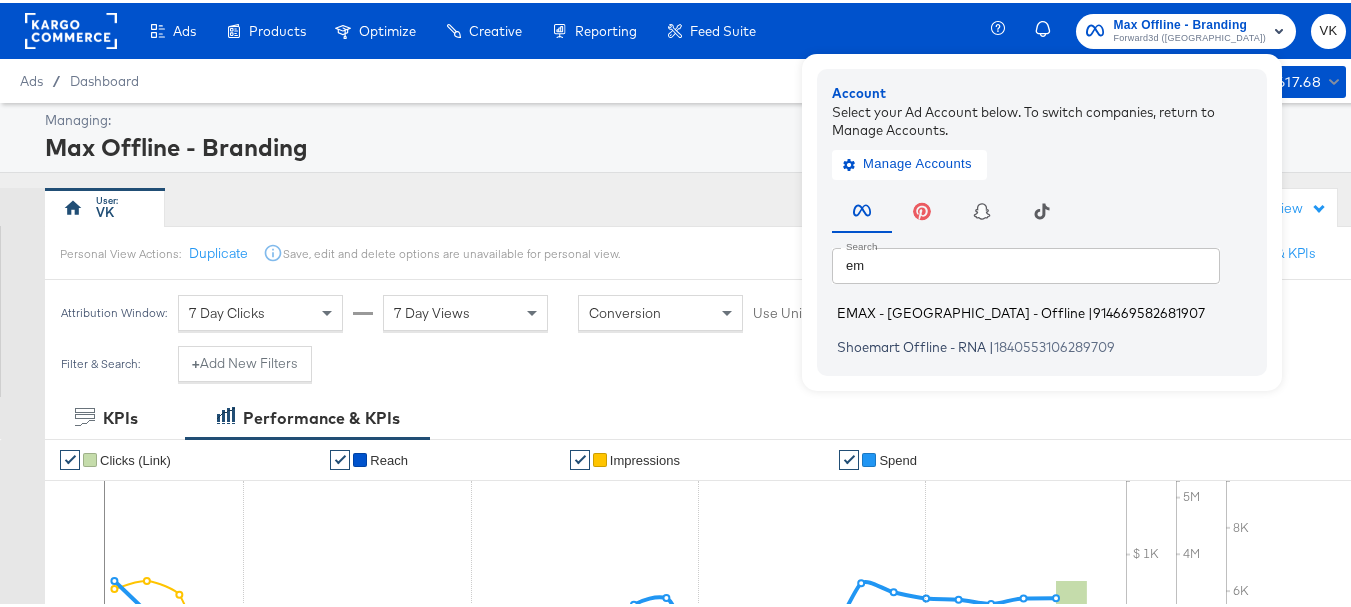 click on "EMAX - [GEOGRAPHIC_DATA] - Offline" at bounding box center (961, 310) 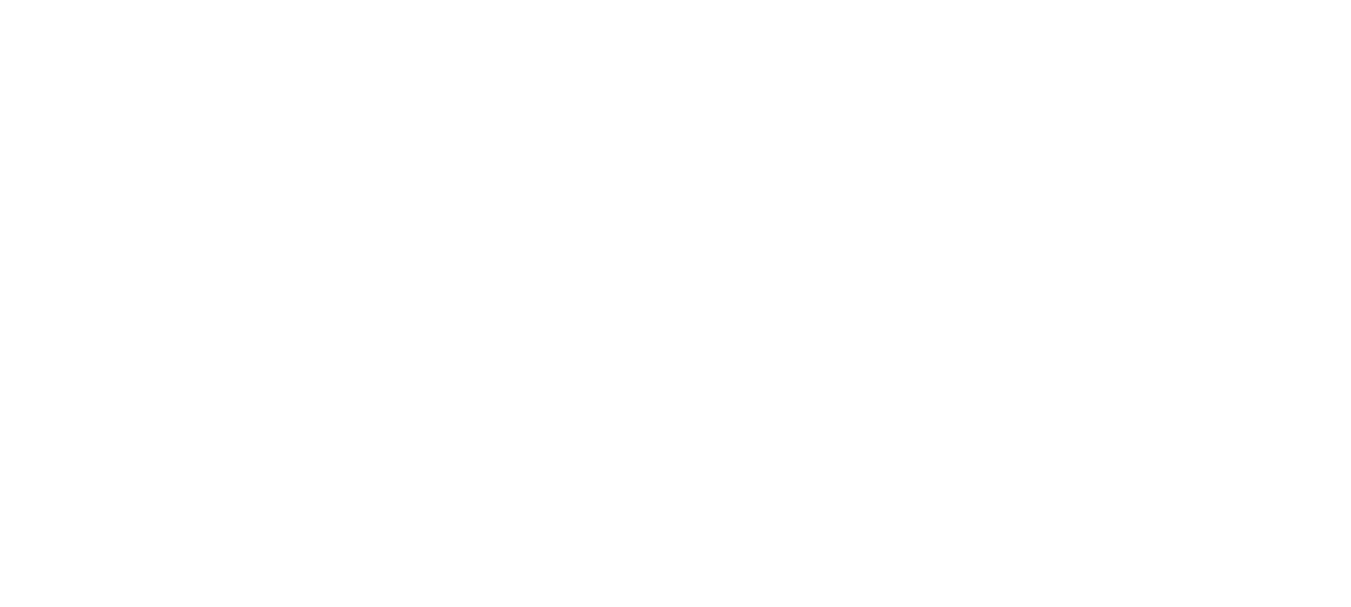 scroll, scrollTop: 0, scrollLeft: 0, axis: both 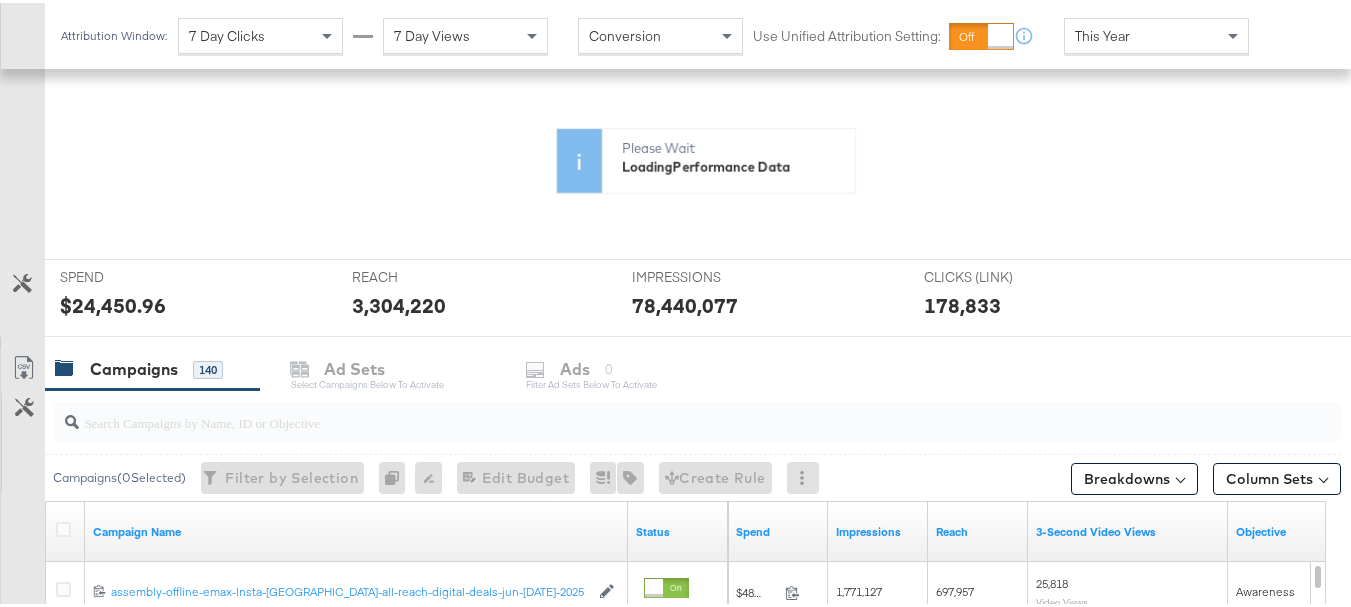 click at bounding box center (653, 411) 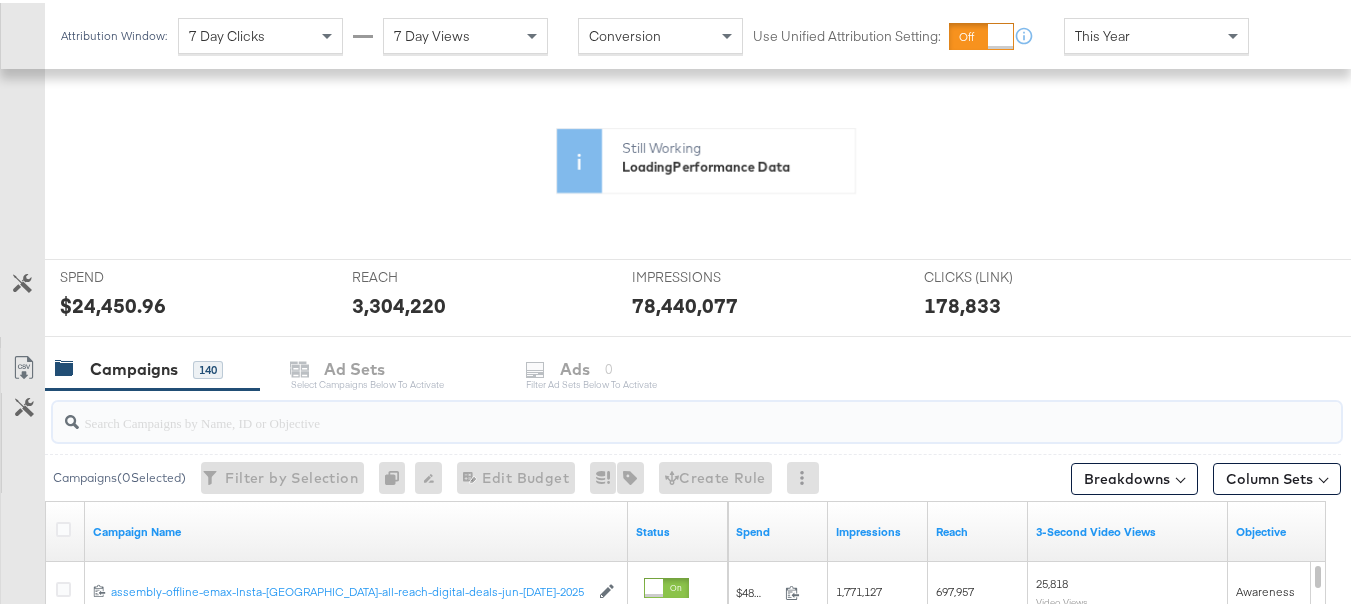 paste on "reach-eid-deals-Jun-2025" 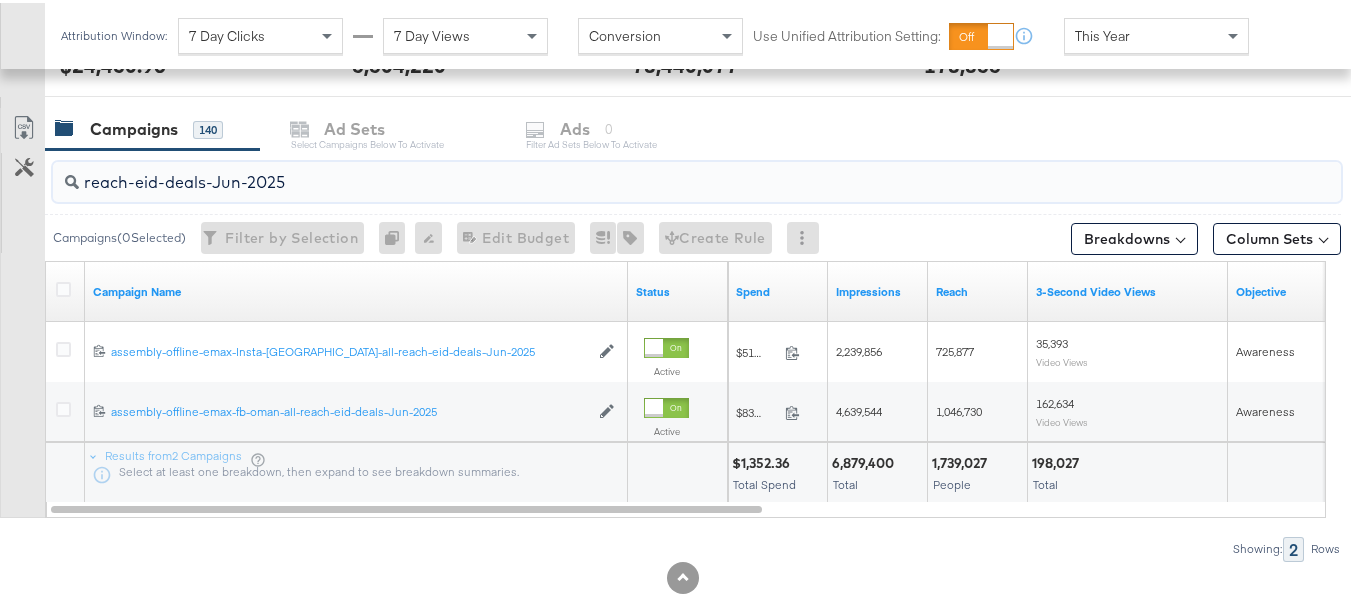 scroll, scrollTop: 679, scrollLeft: 0, axis: vertical 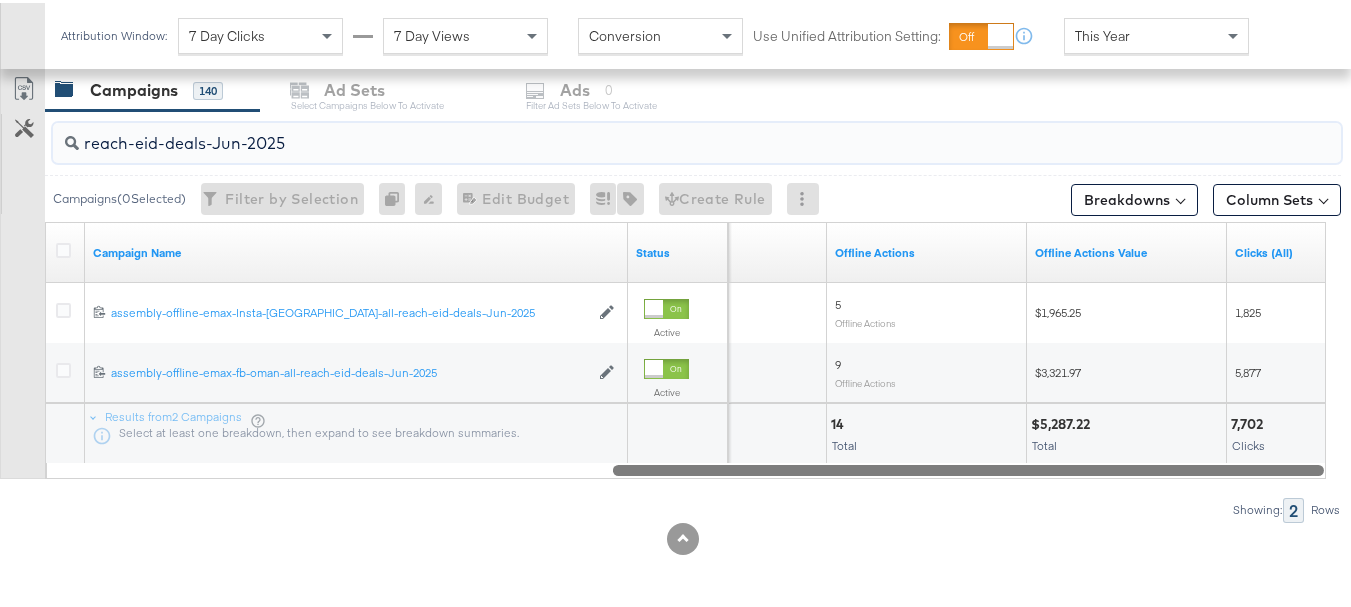 drag, startPoint x: 673, startPoint y: 469, endPoint x: 1365, endPoint y: 472, distance: 692.00653 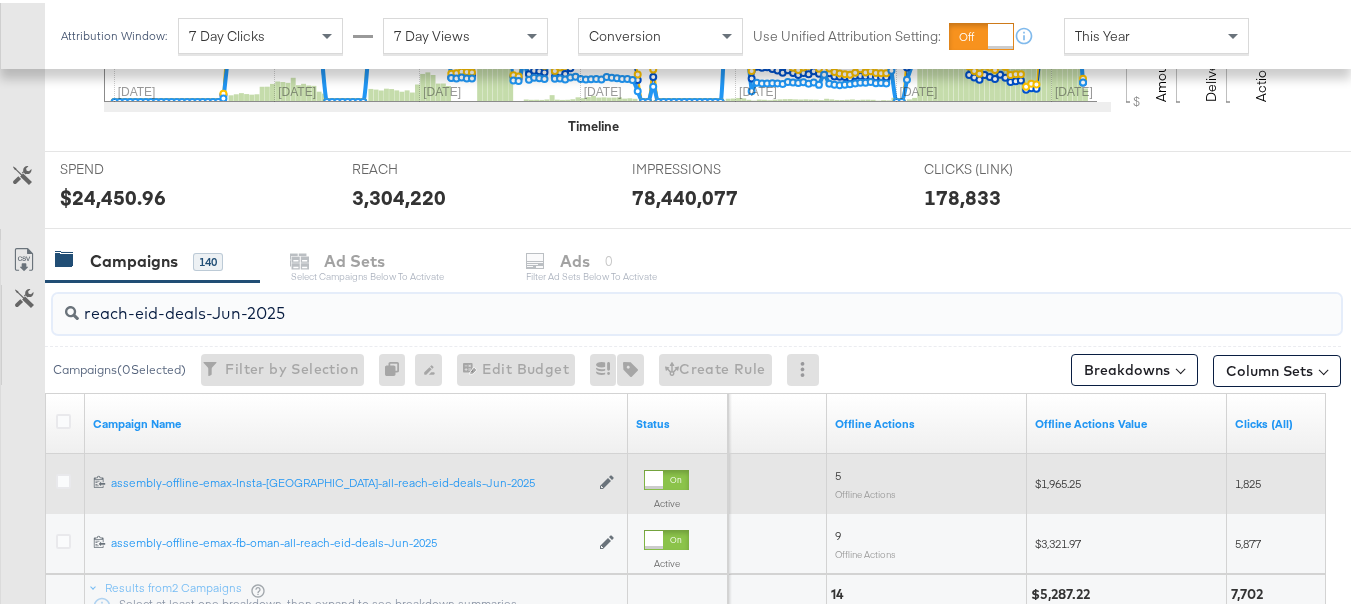 scroll, scrollTop: 850, scrollLeft: 0, axis: vertical 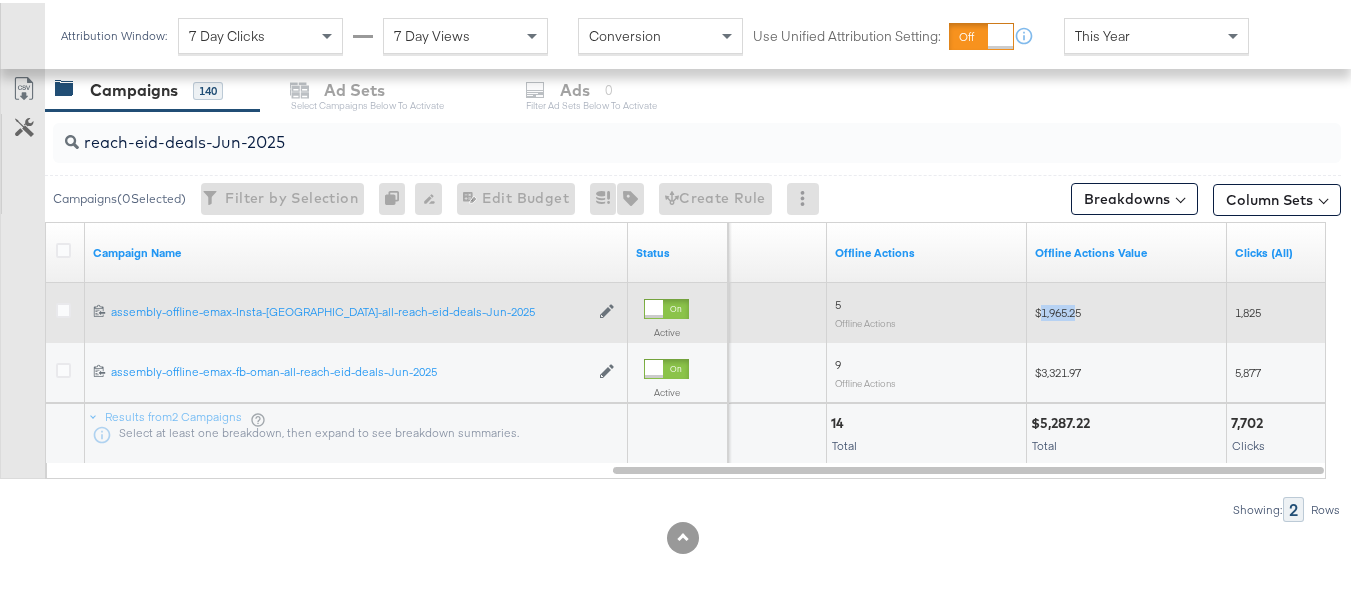 drag, startPoint x: 1081, startPoint y: 310, endPoint x: 1041, endPoint y: 311, distance: 40.012497 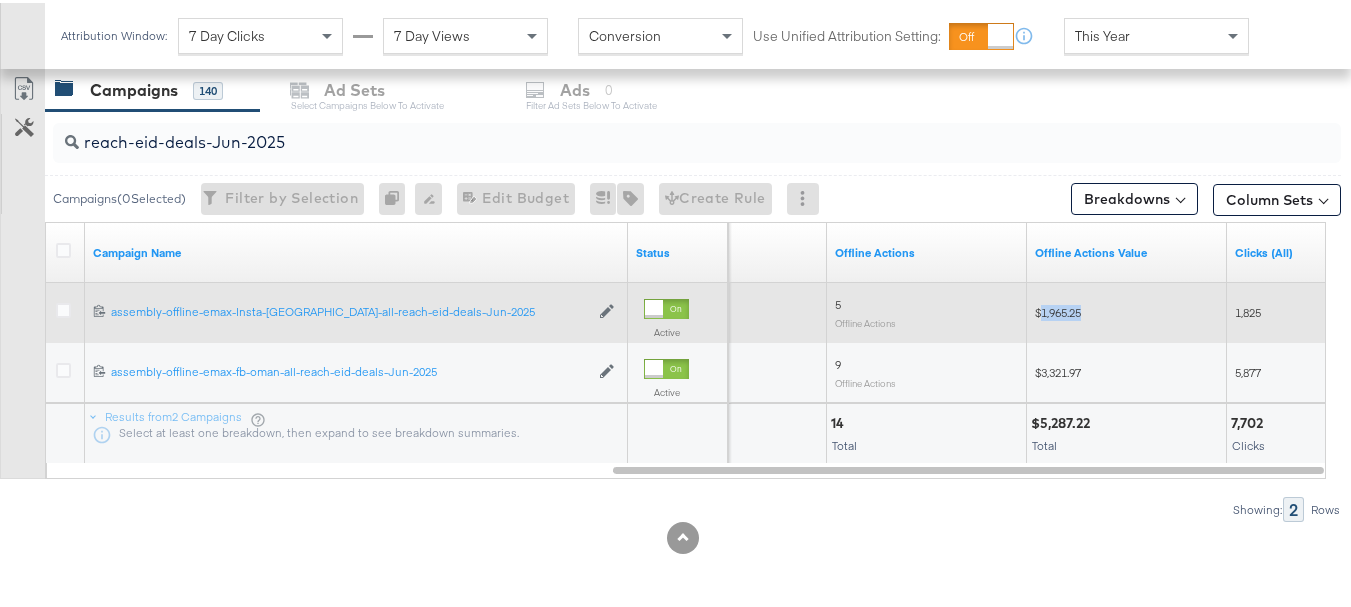 drag, startPoint x: 1089, startPoint y: 309, endPoint x: 1042, endPoint y: 314, distance: 47.26521 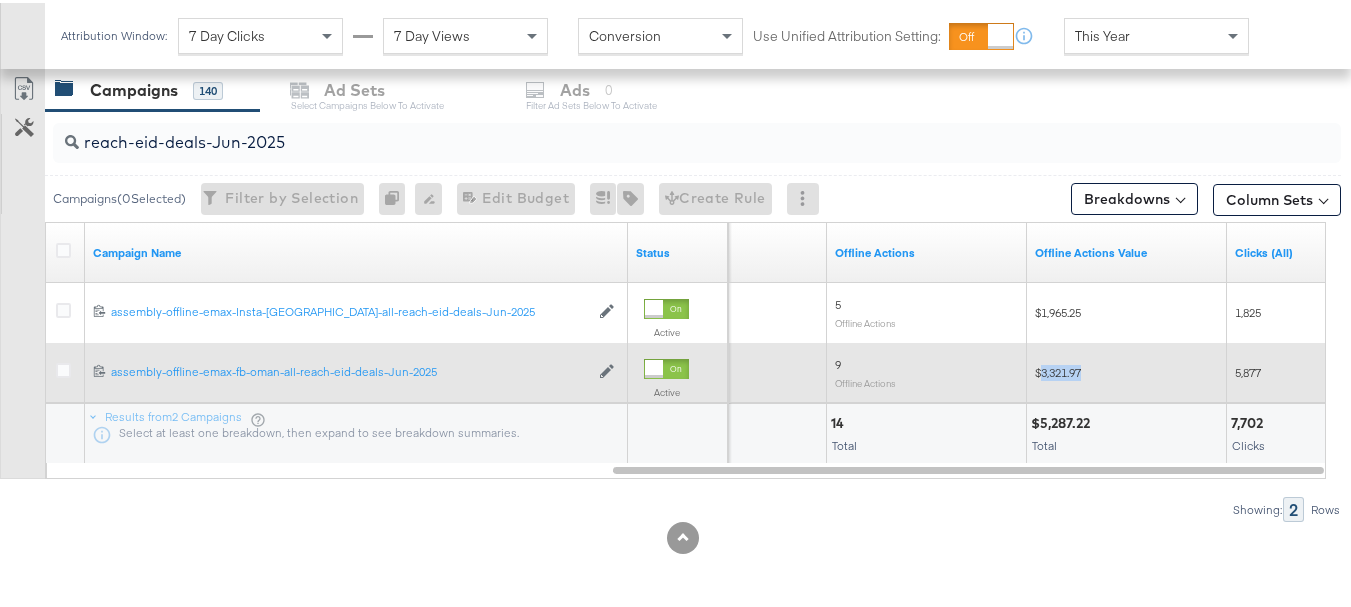 drag, startPoint x: 1085, startPoint y: 364, endPoint x: 1039, endPoint y: 363, distance: 46.010868 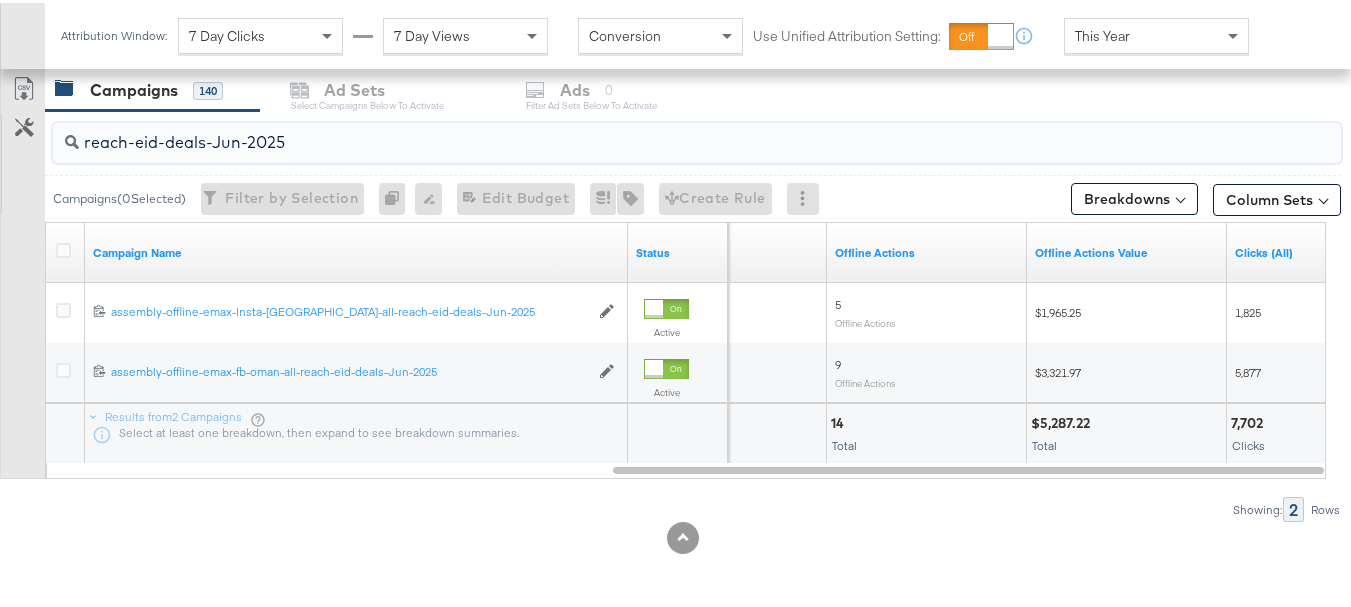 drag, startPoint x: 290, startPoint y: 141, endPoint x: 67, endPoint y: 146, distance: 223.05605 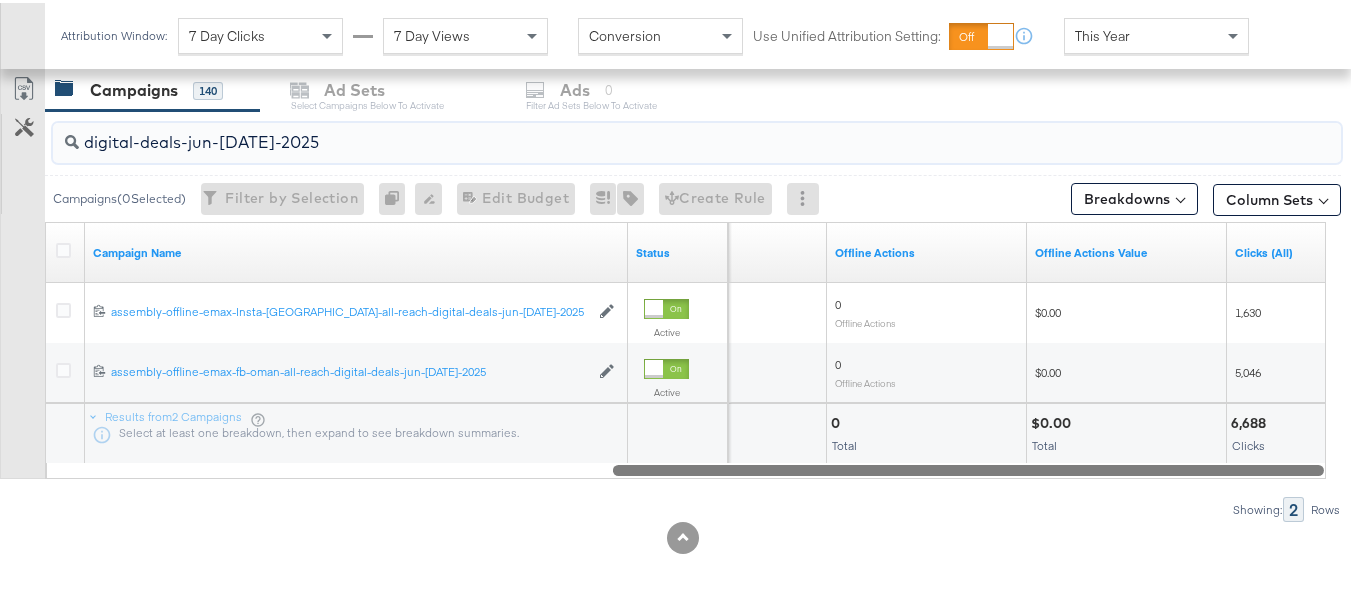 drag, startPoint x: 1043, startPoint y: 474, endPoint x: 1264, endPoint y: 468, distance: 221.08144 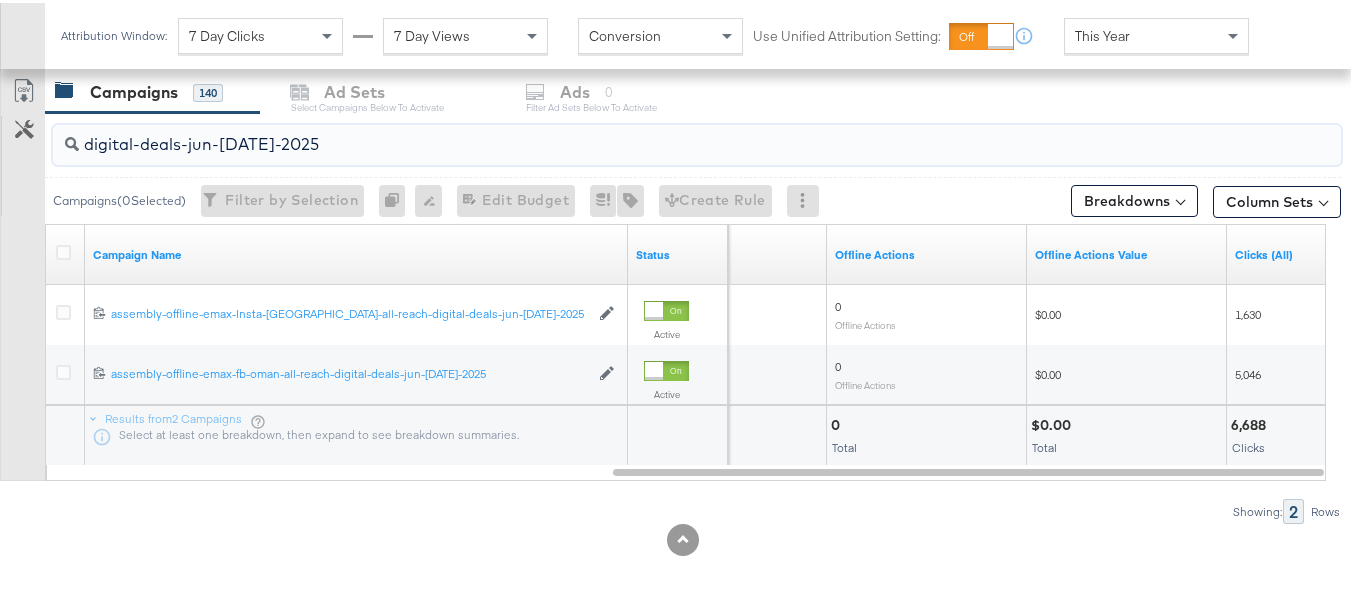 scroll, scrollTop: 850, scrollLeft: 0, axis: vertical 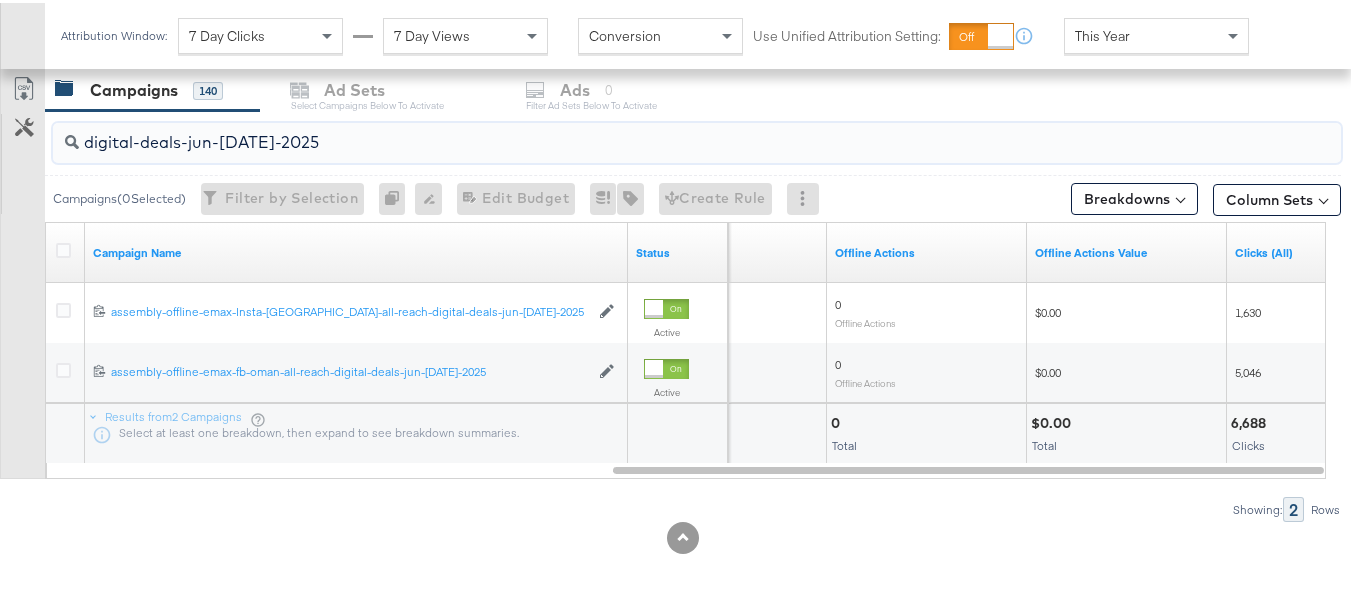 type on "digital-deals-jun-jul-2025" 